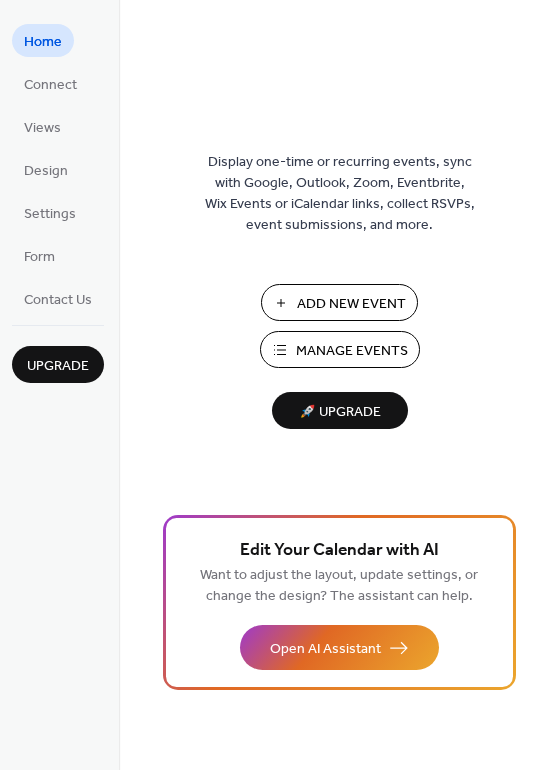 scroll, scrollTop: 0, scrollLeft: 0, axis: both 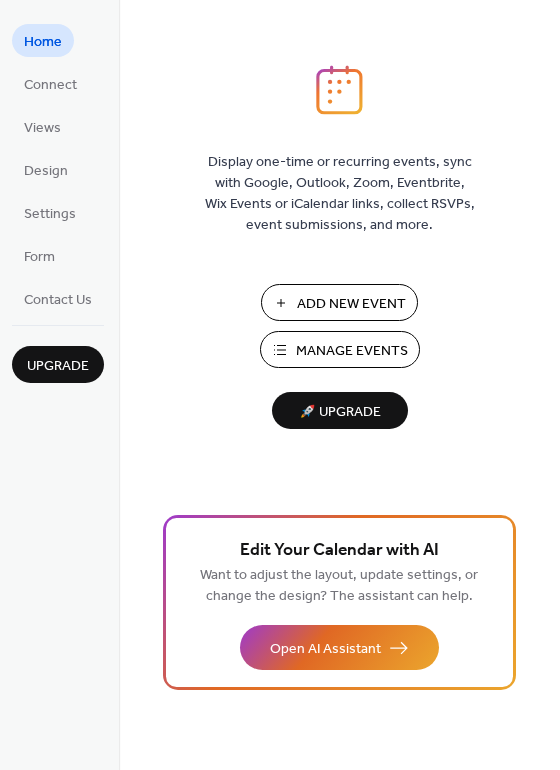 click on "Manage Events" at bounding box center [352, 351] 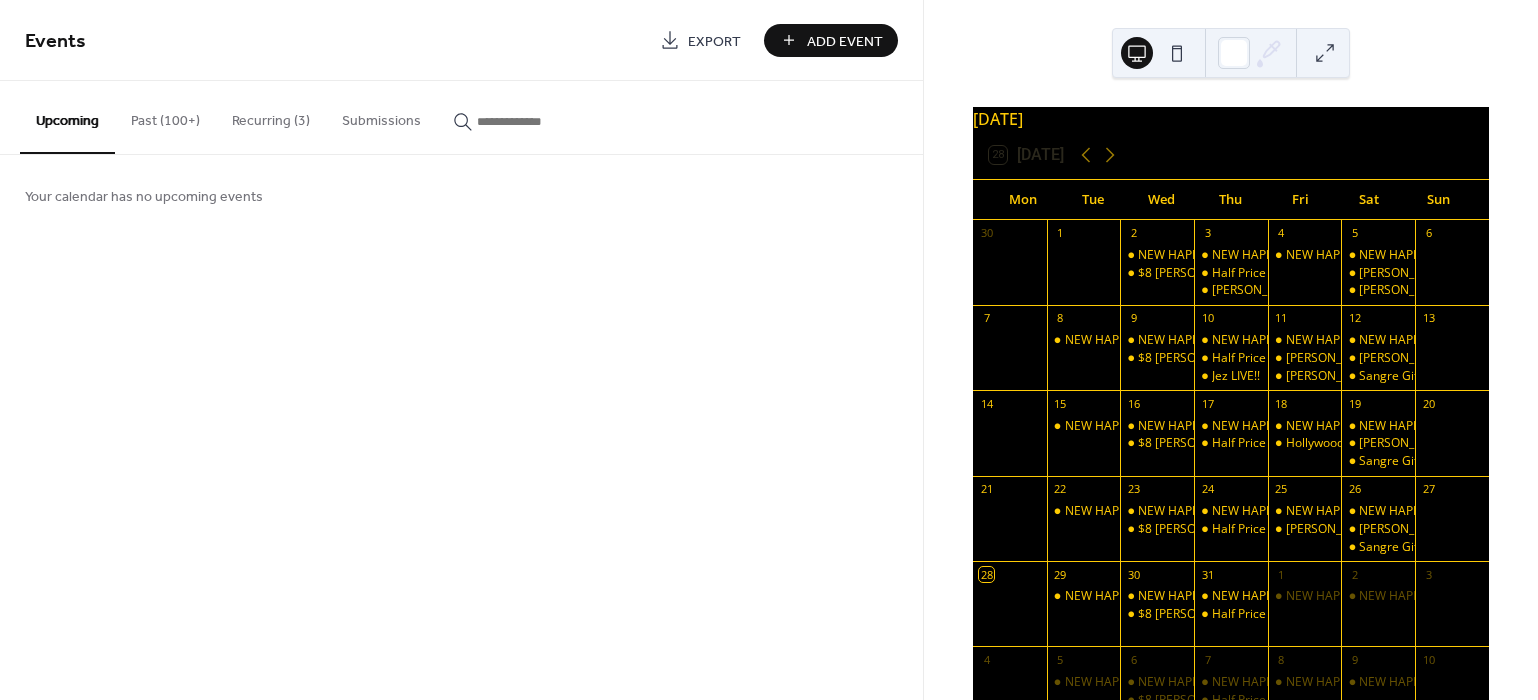 scroll, scrollTop: 0, scrollLeft: 0, axis: both 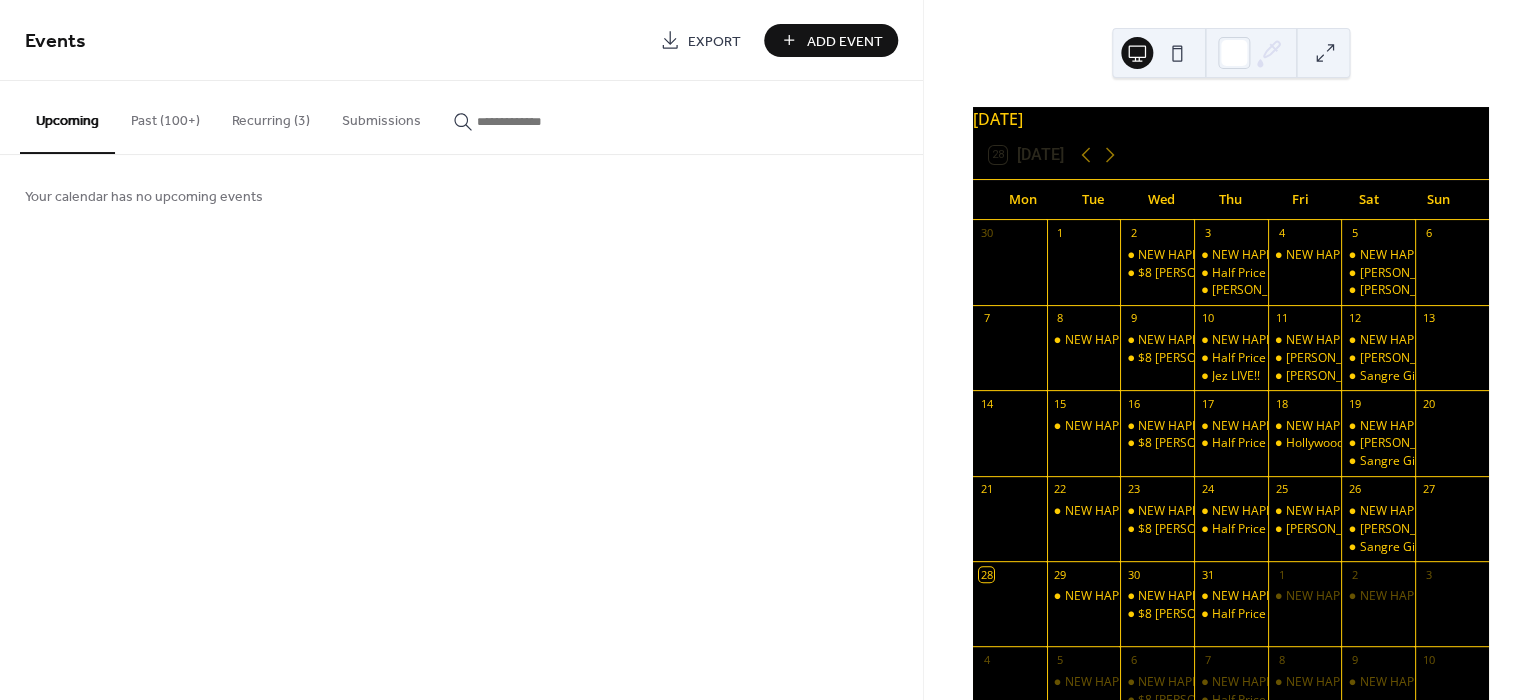 click on "Past (100+)" at bounding box center [165, 116] 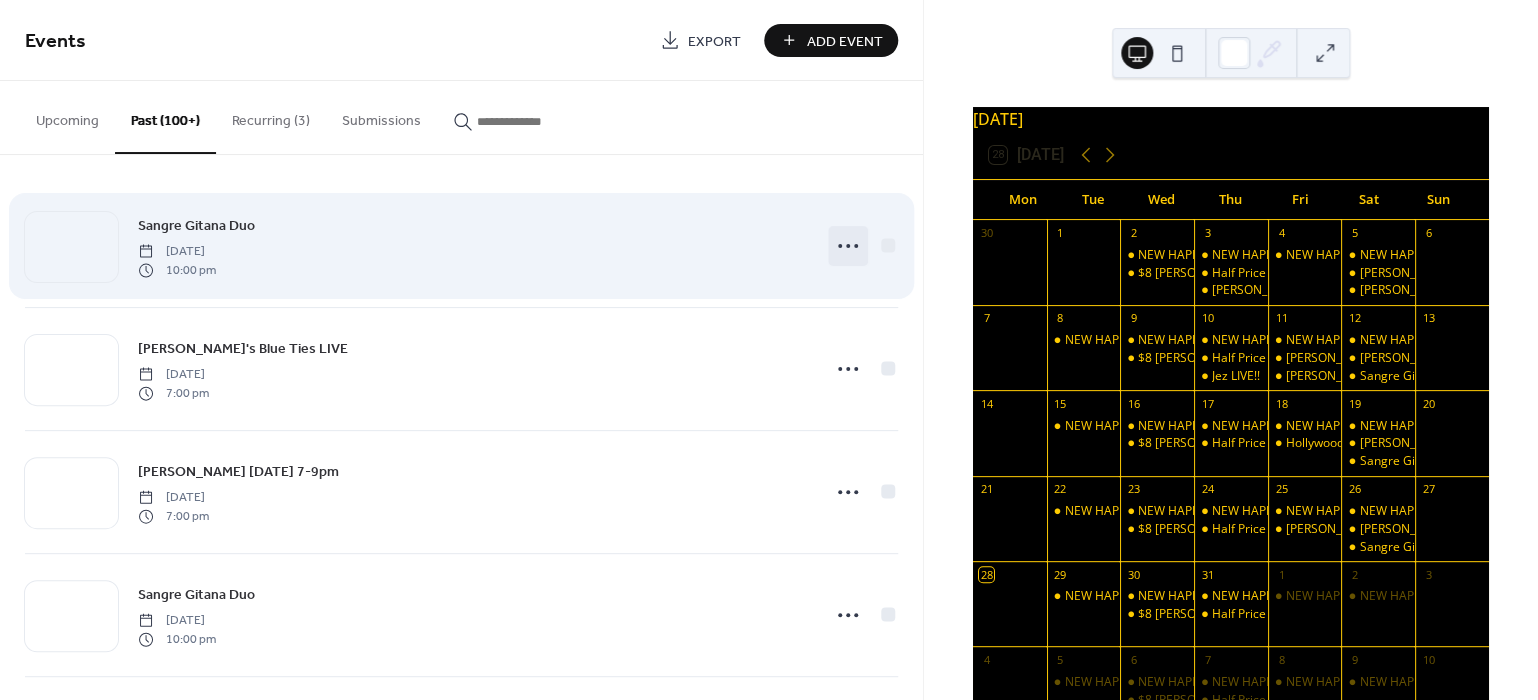click 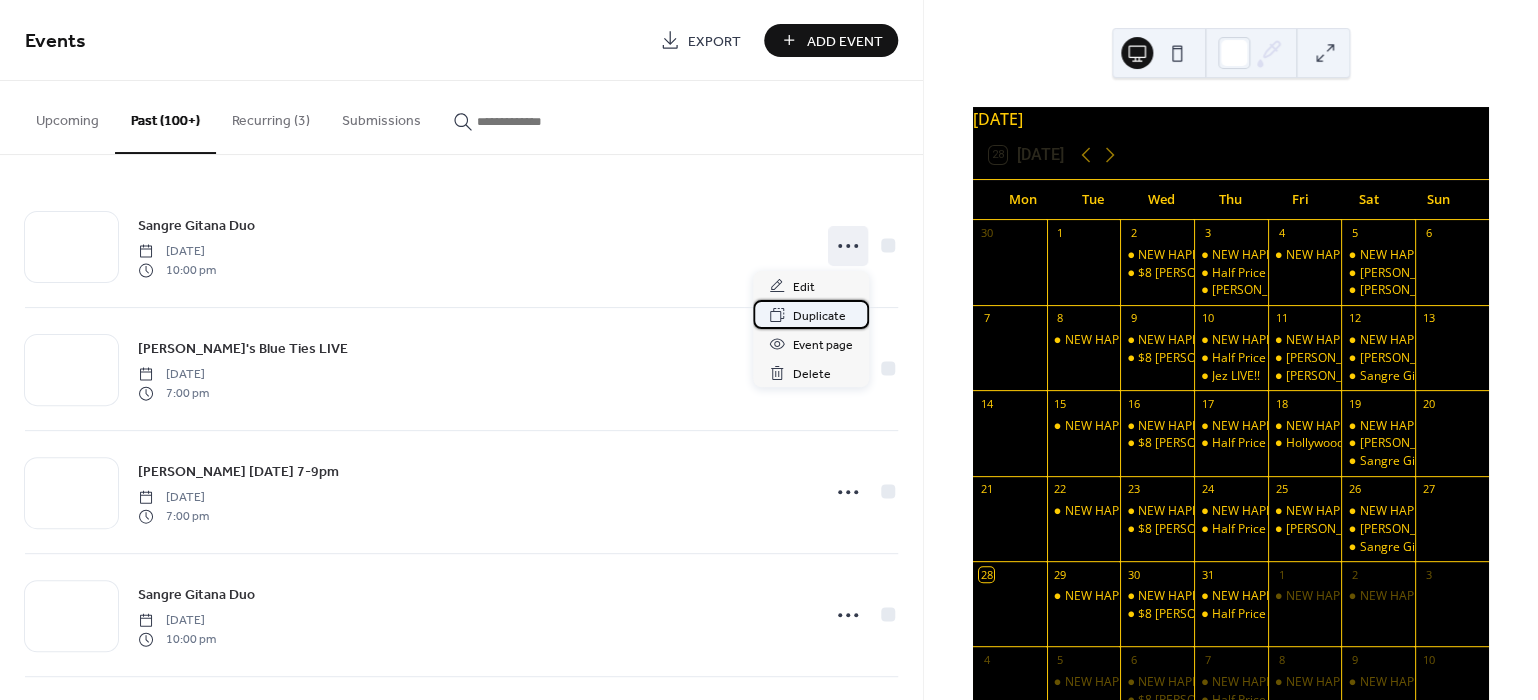 click on "Duplicate" at bounding box center [819, 316] 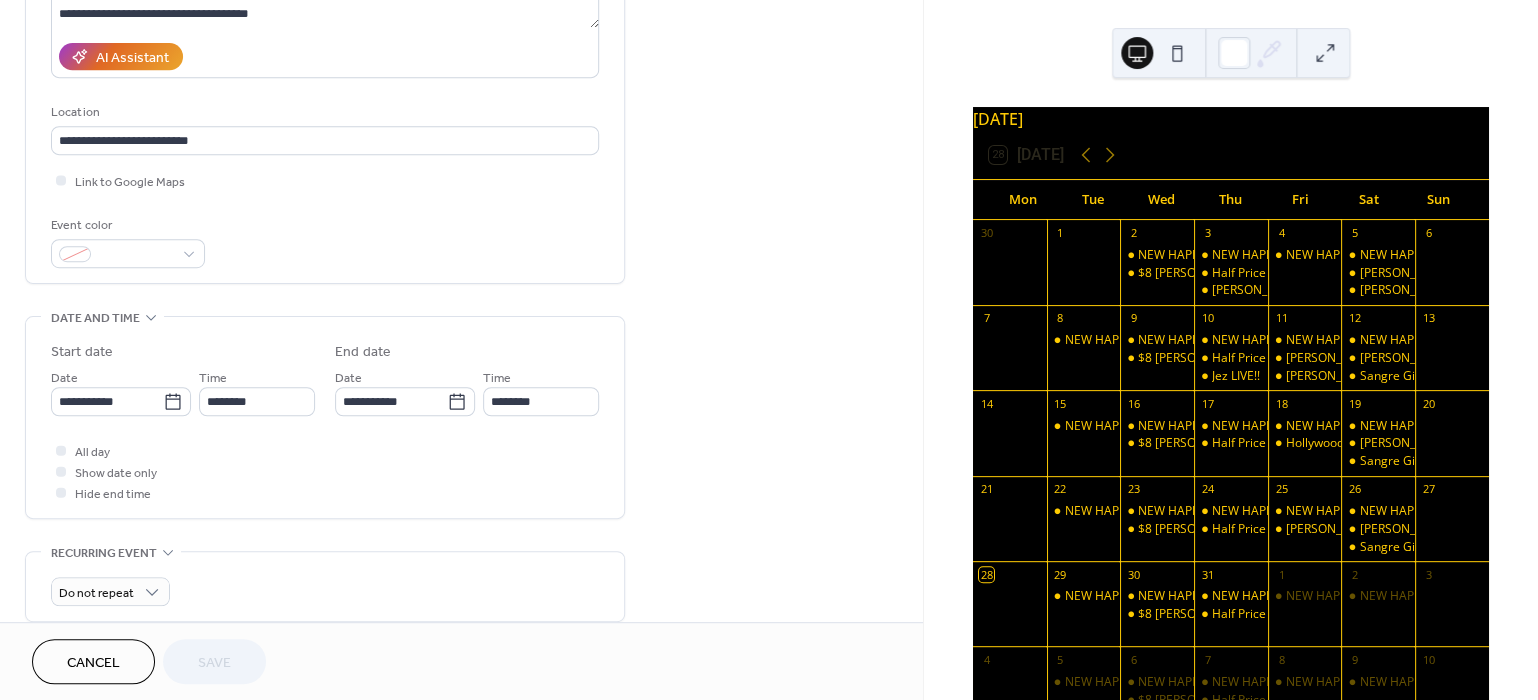 scroll, scrollTop: 338, scrollLeft: 0, axis: vertical 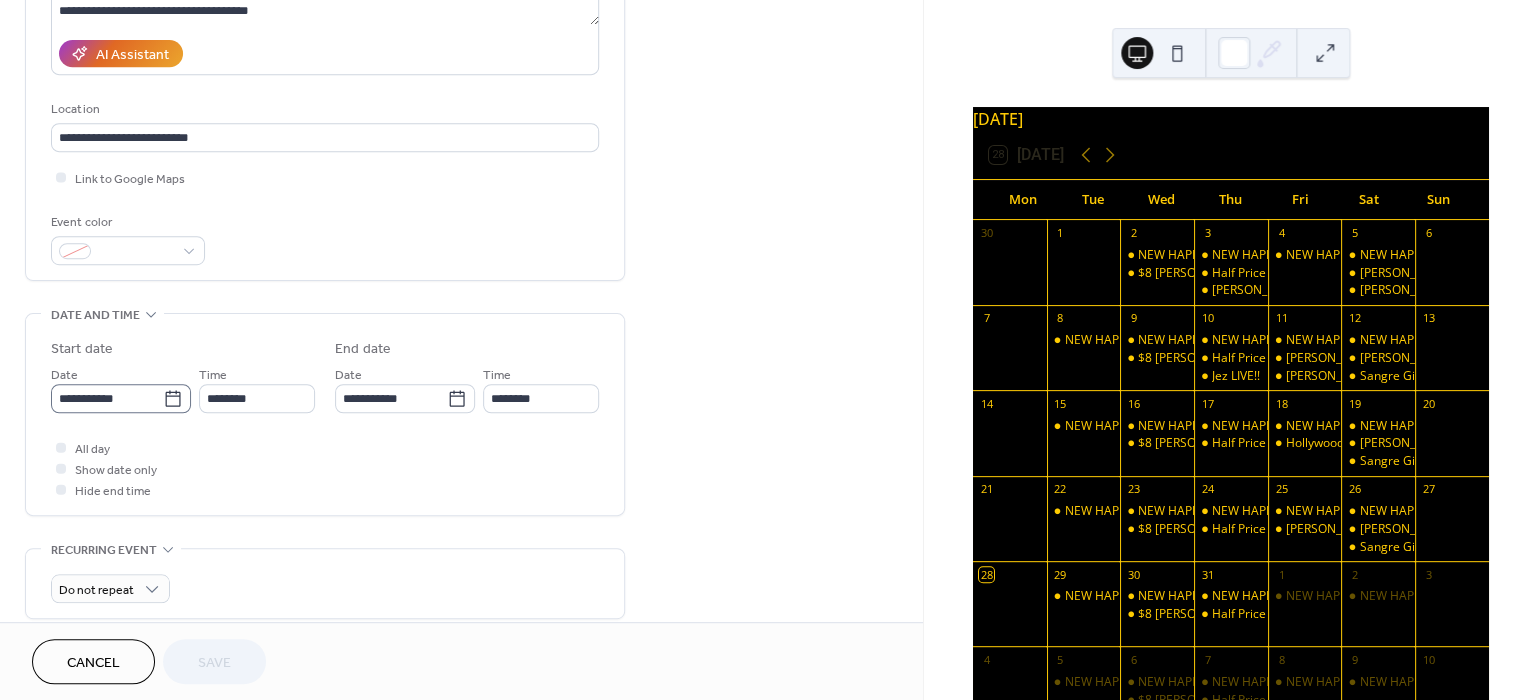 click 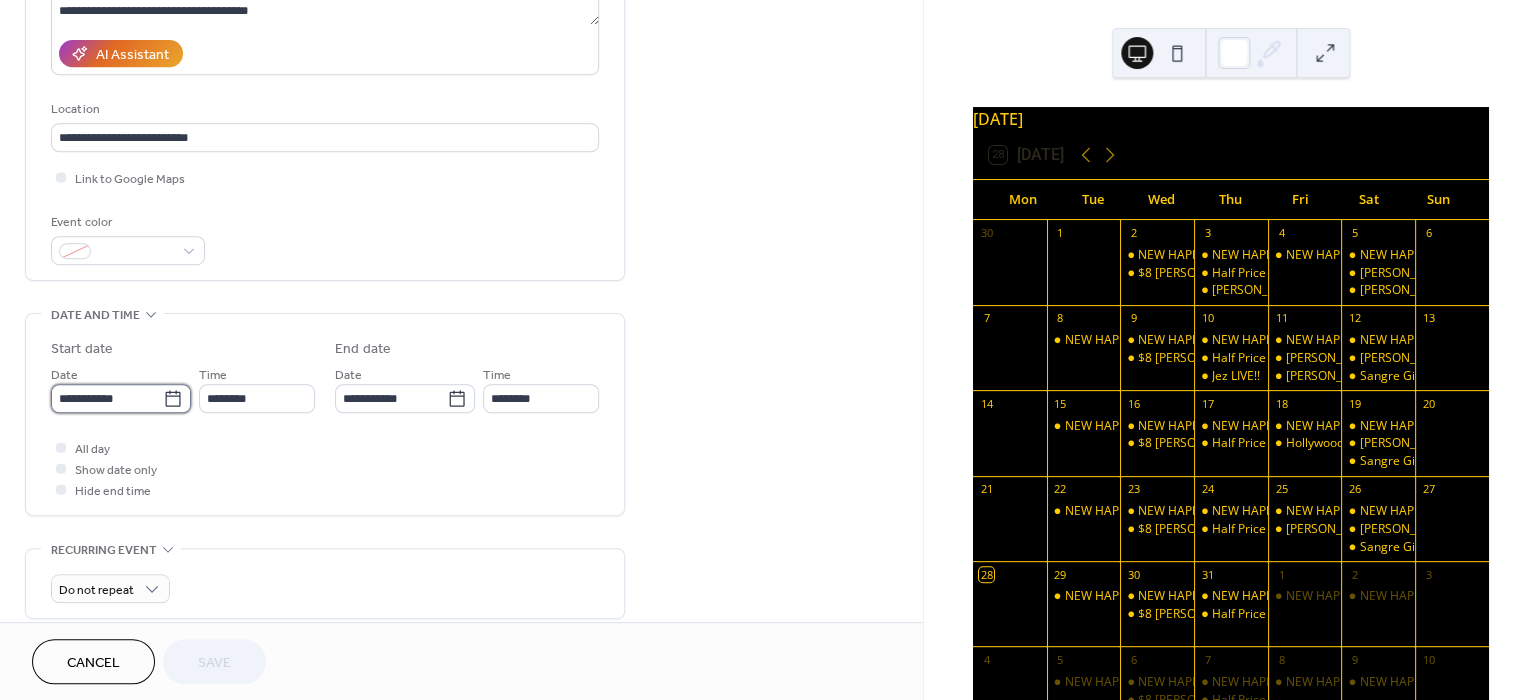 click on "**********" at bounding box center (107, 398) 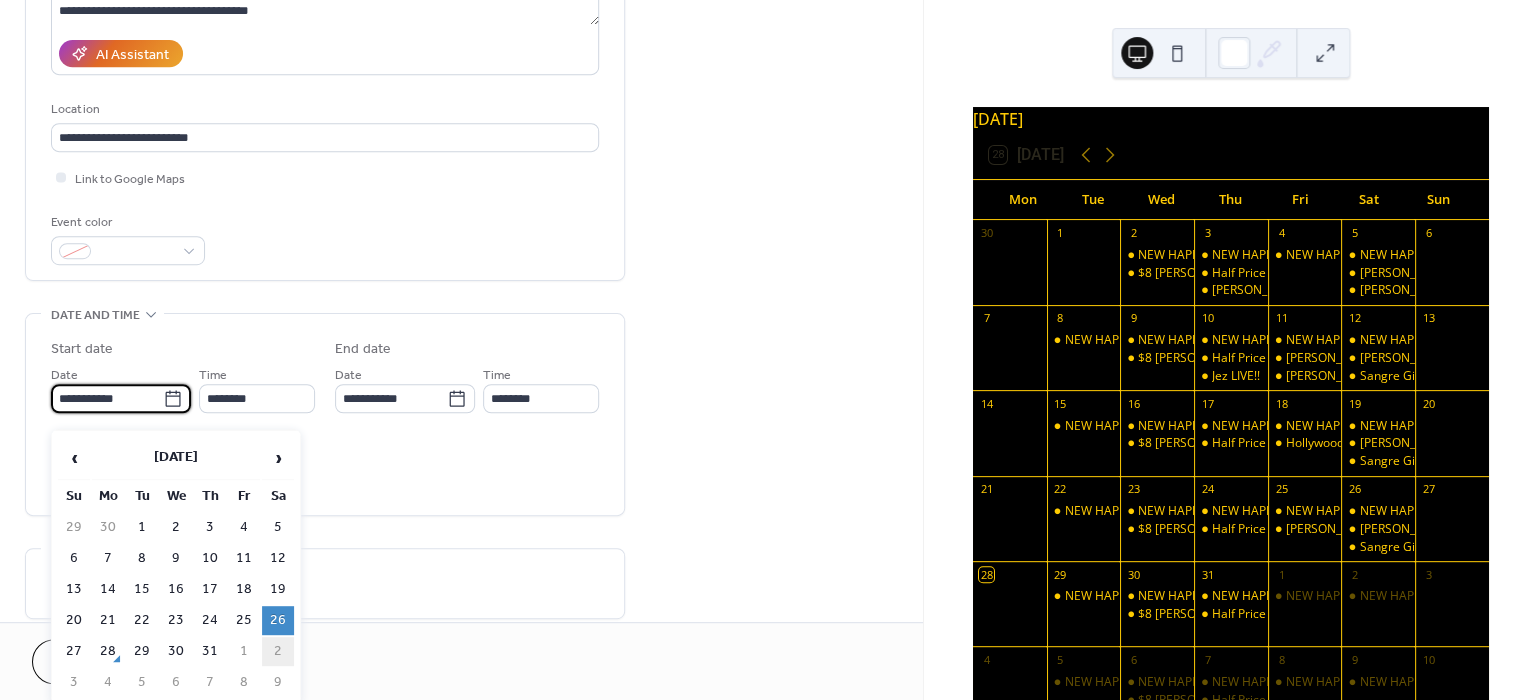 click on "2" at bounding box center (278, 651) 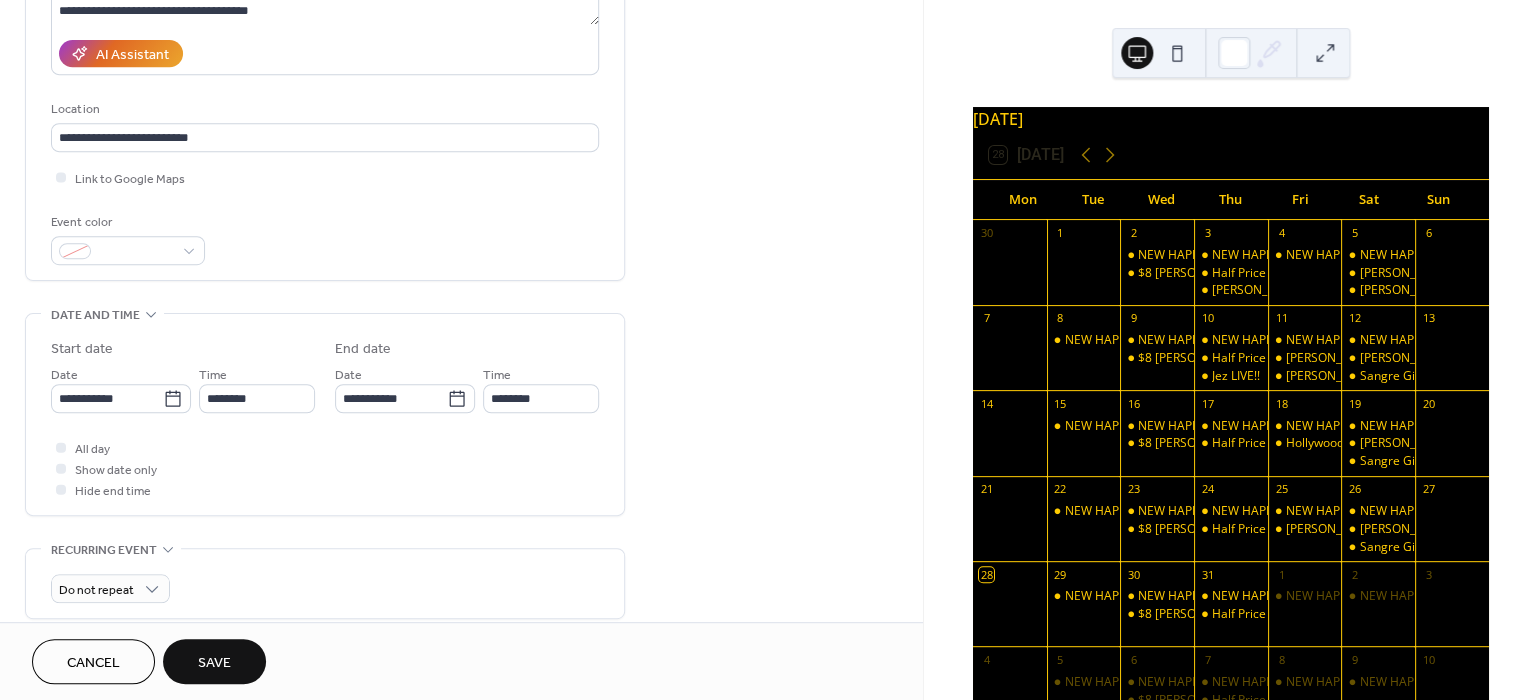 type on "**********" 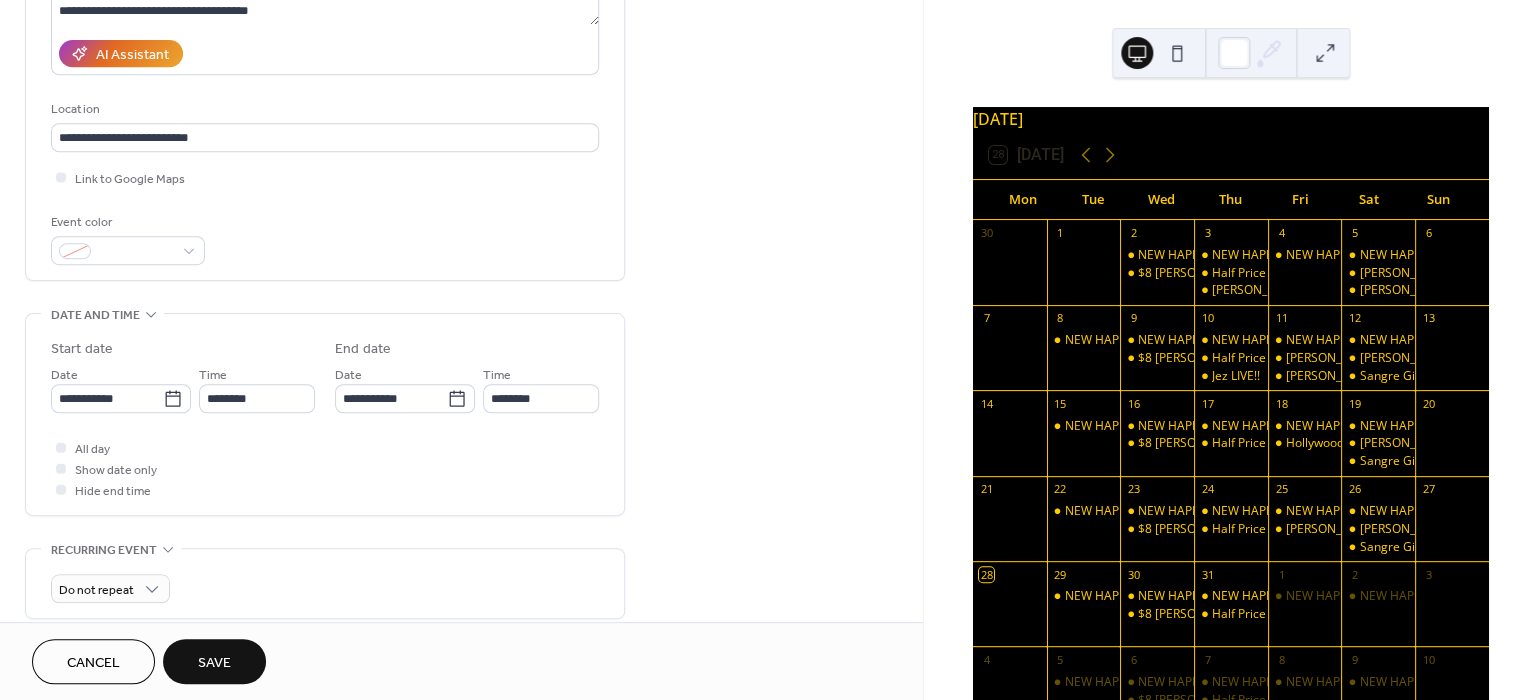 type on "**********" 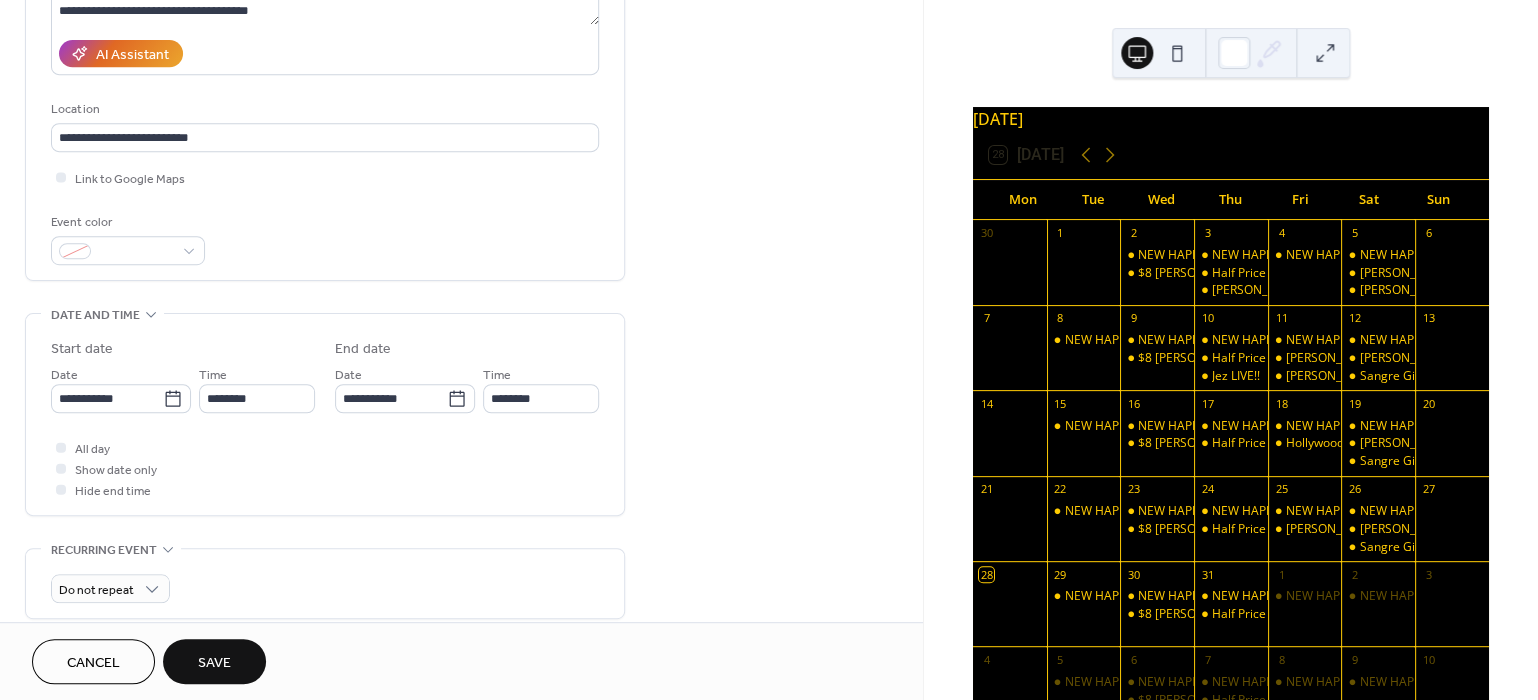 click on "Save" at bounding box center (214, 661) 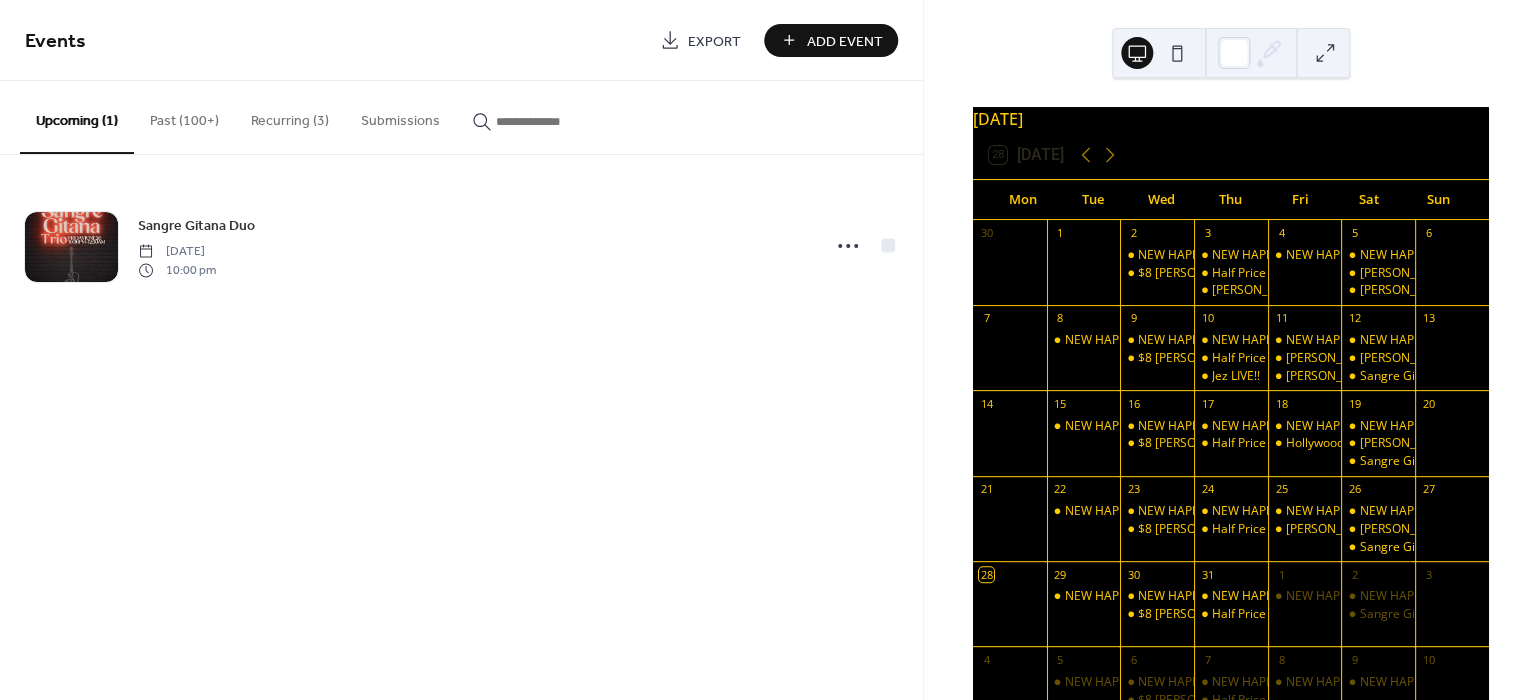 click on "Past (100+)" at bounding box center (184, 116) 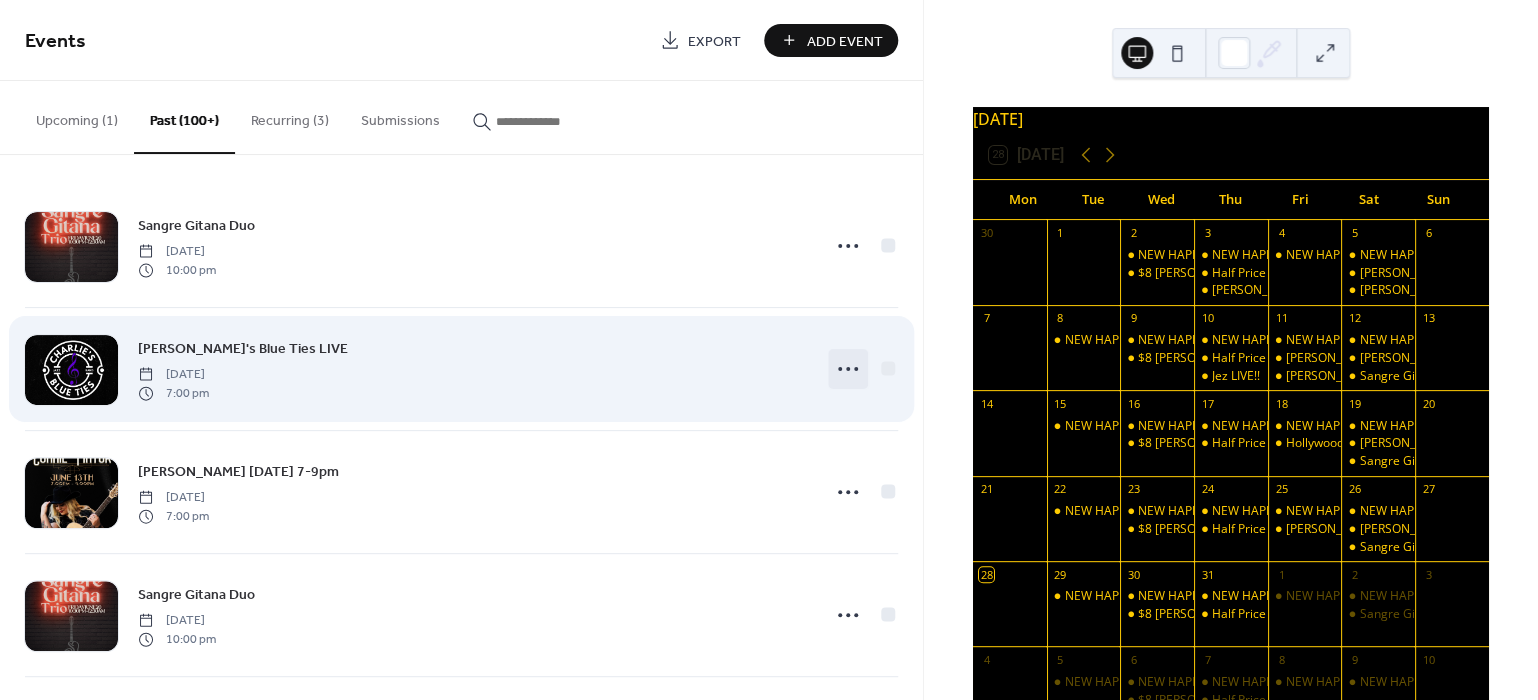 click 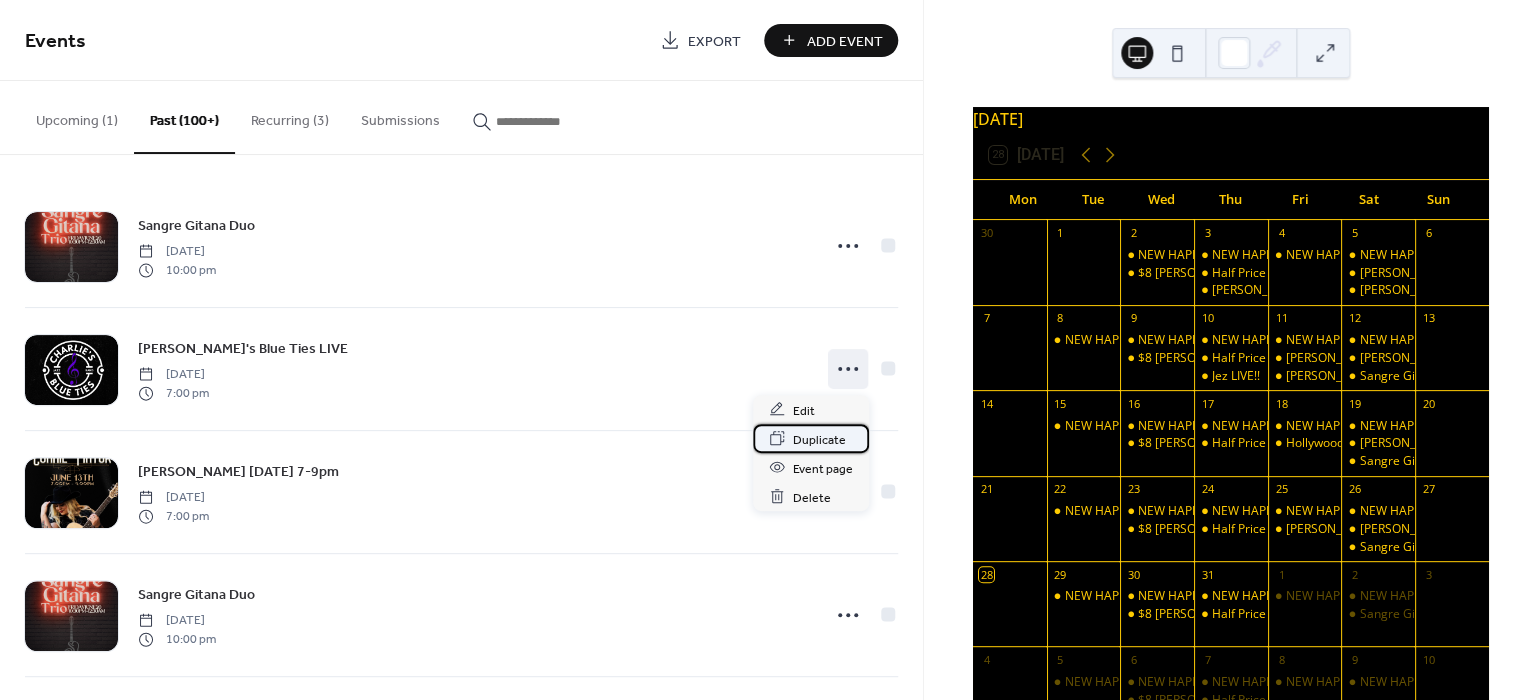 click on "Duplicate" at bounding box center (819, 439) 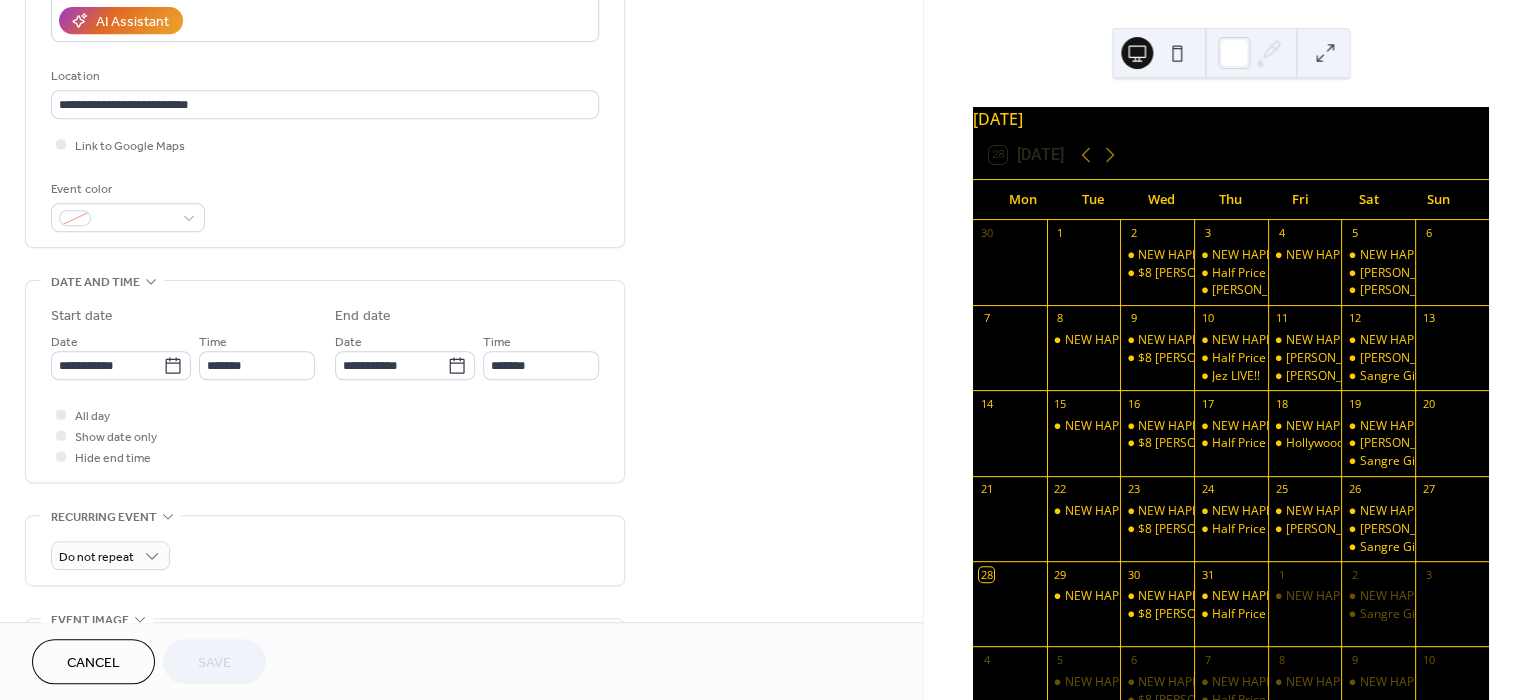 scroll, scrollTop: 405, scrollLeft: 0, axis: vertical 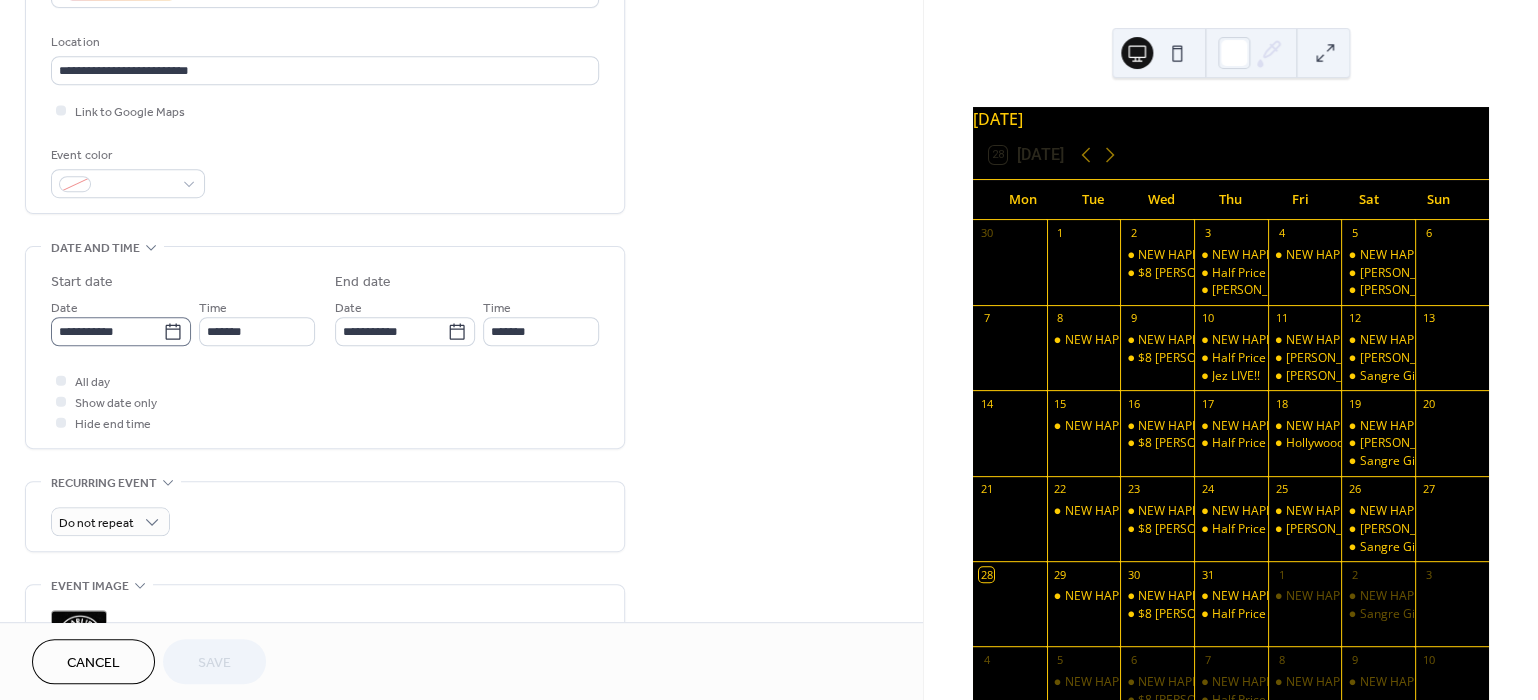 click 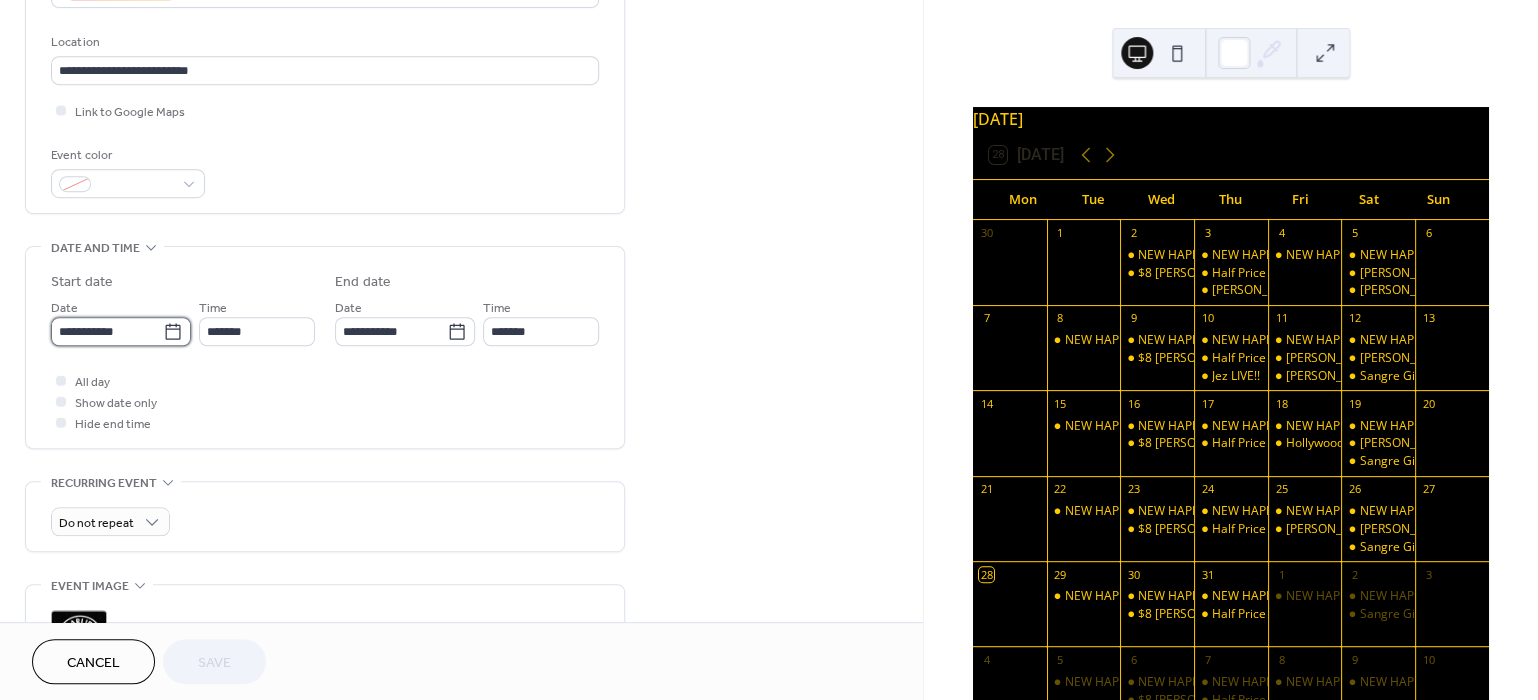 click on "**********" at bounding box center (107, 331) 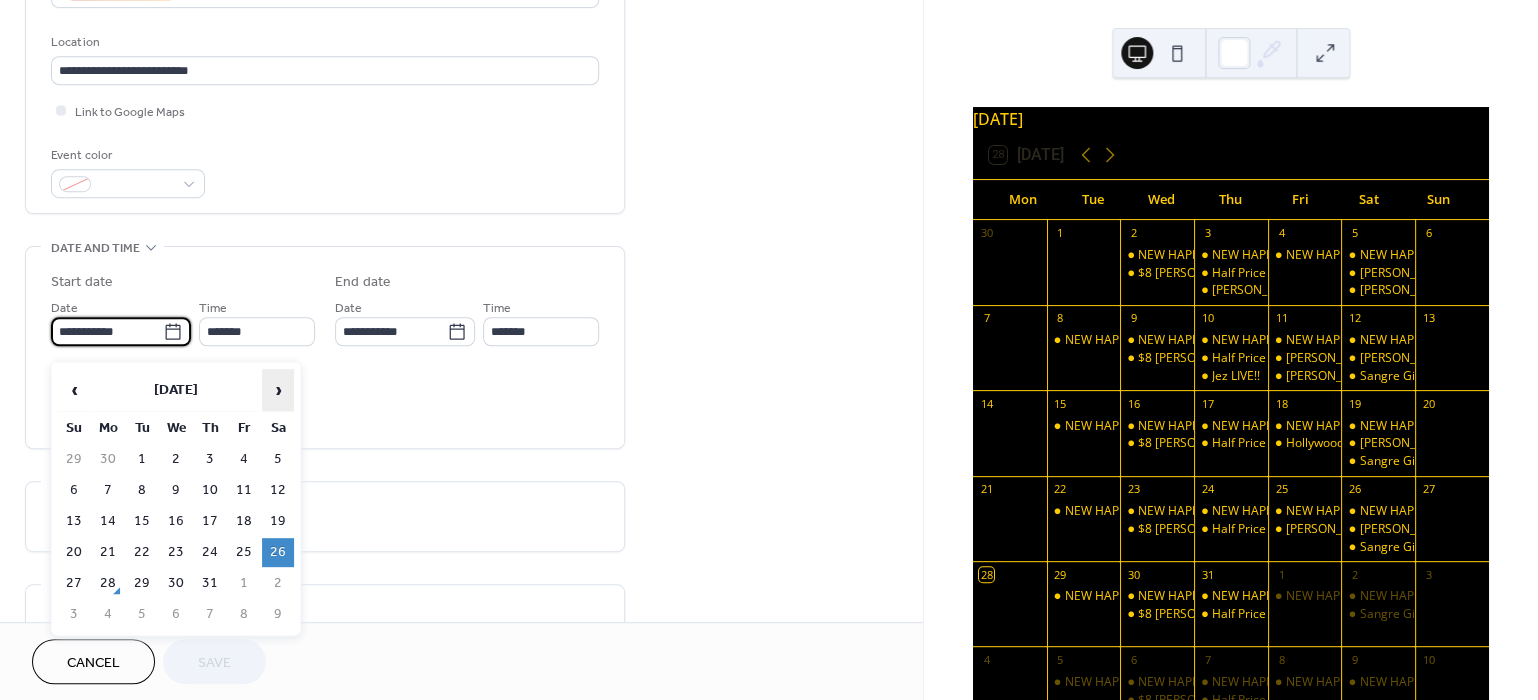 click on "›" at bounding box center (278, 390) 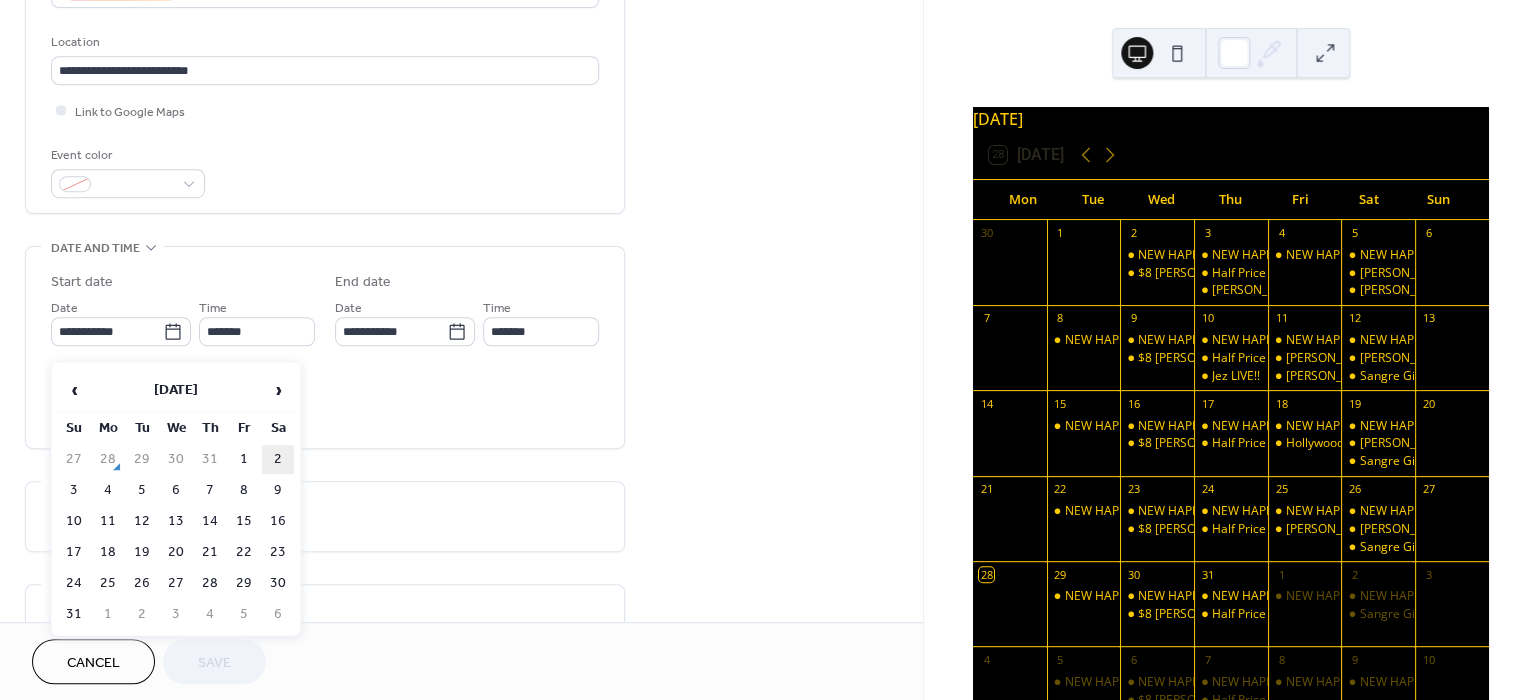 click on "2" at bounding box center (278, 459) 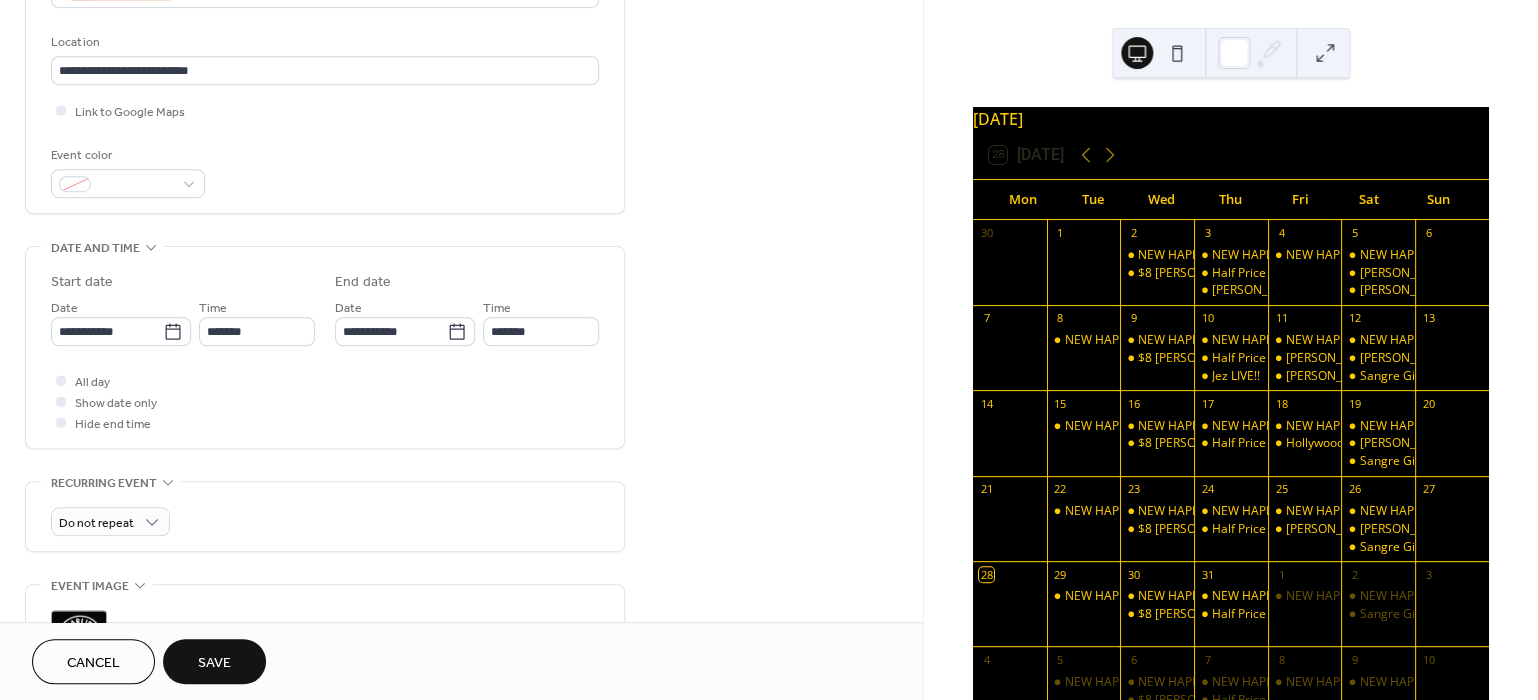 type on "**********" 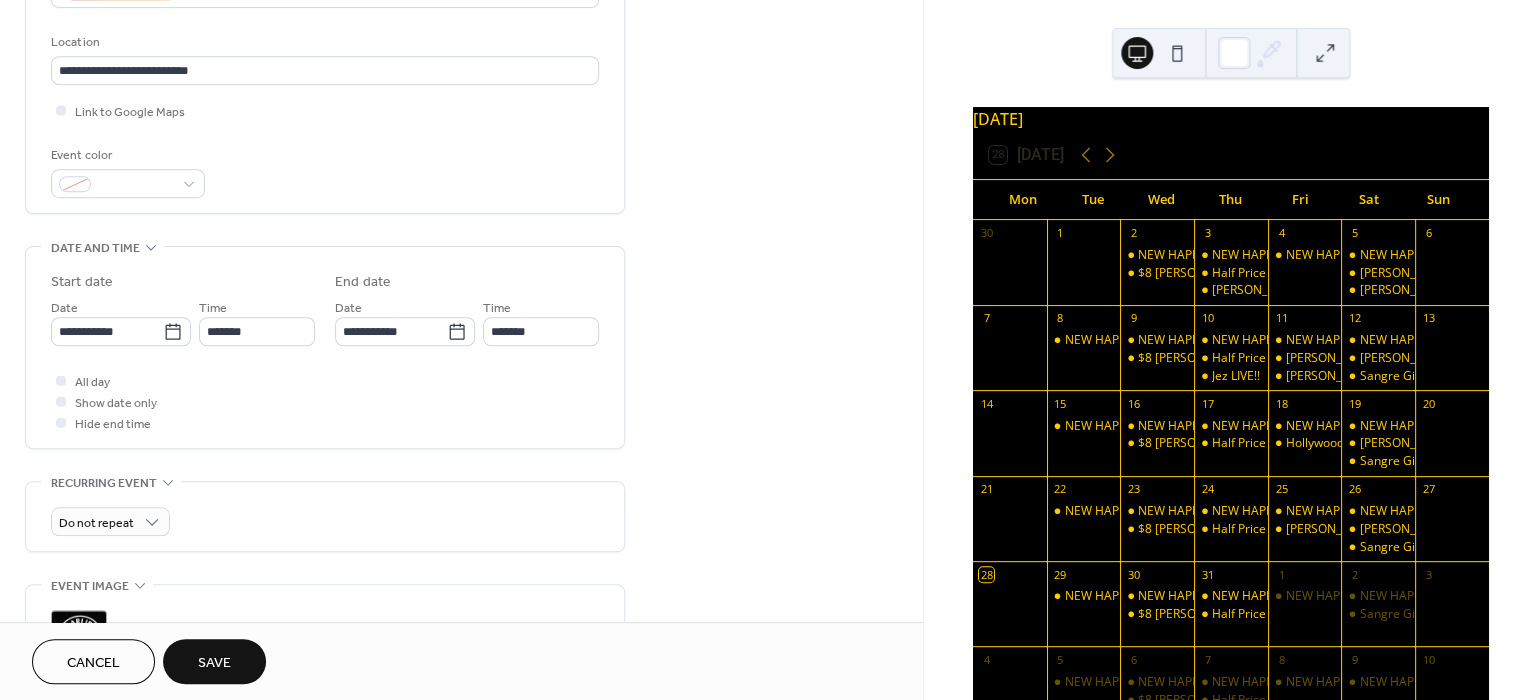 click on "Save" at bounding box center [214, 663] 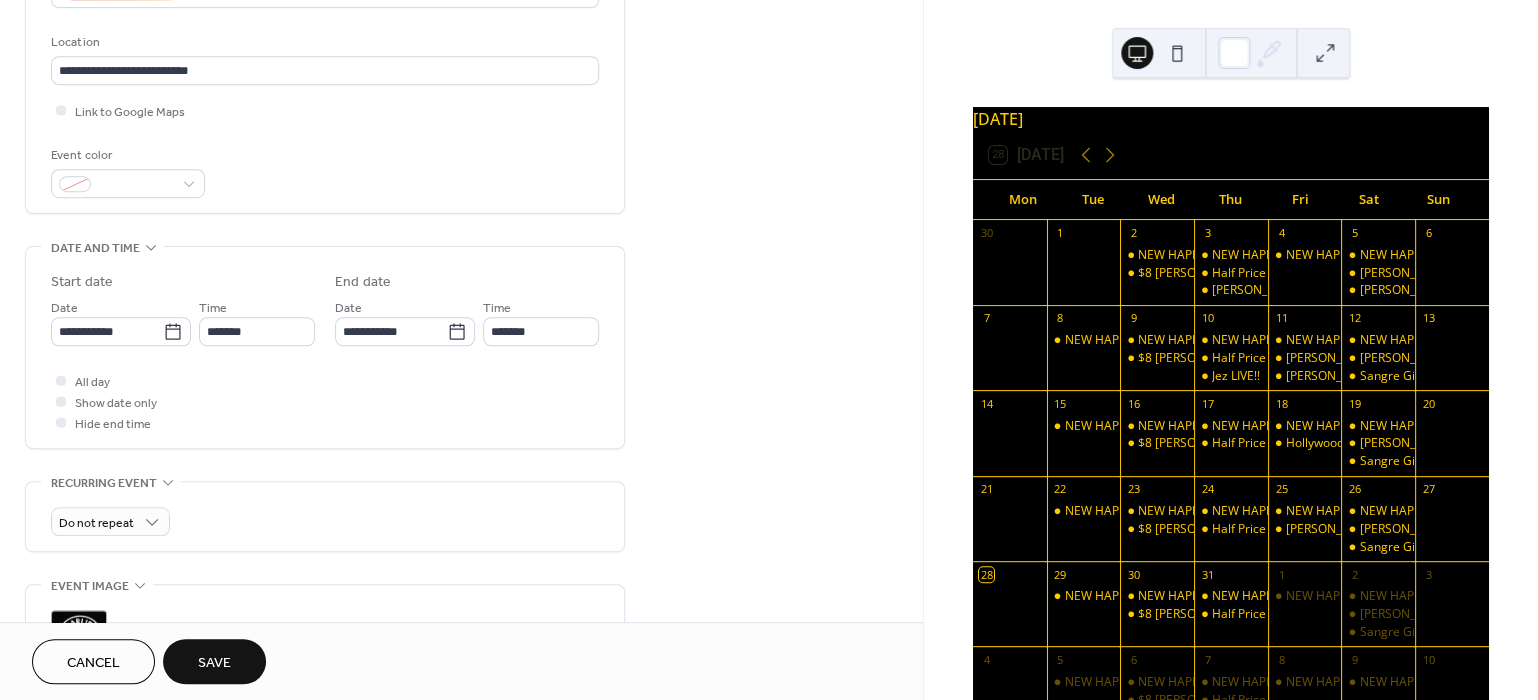 click on "**********" at bounding box center [461, 350] 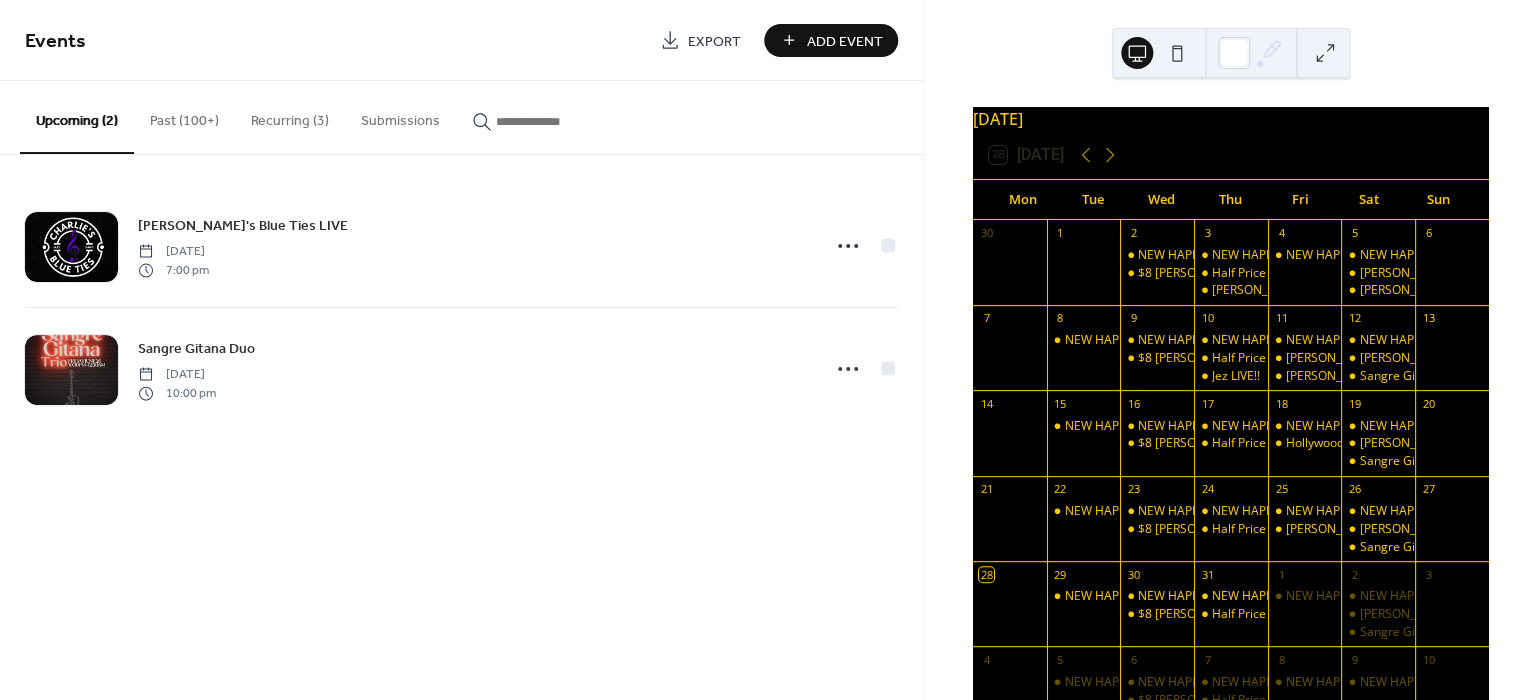 click on "Past (100+)" at bounding box center [184, 116] 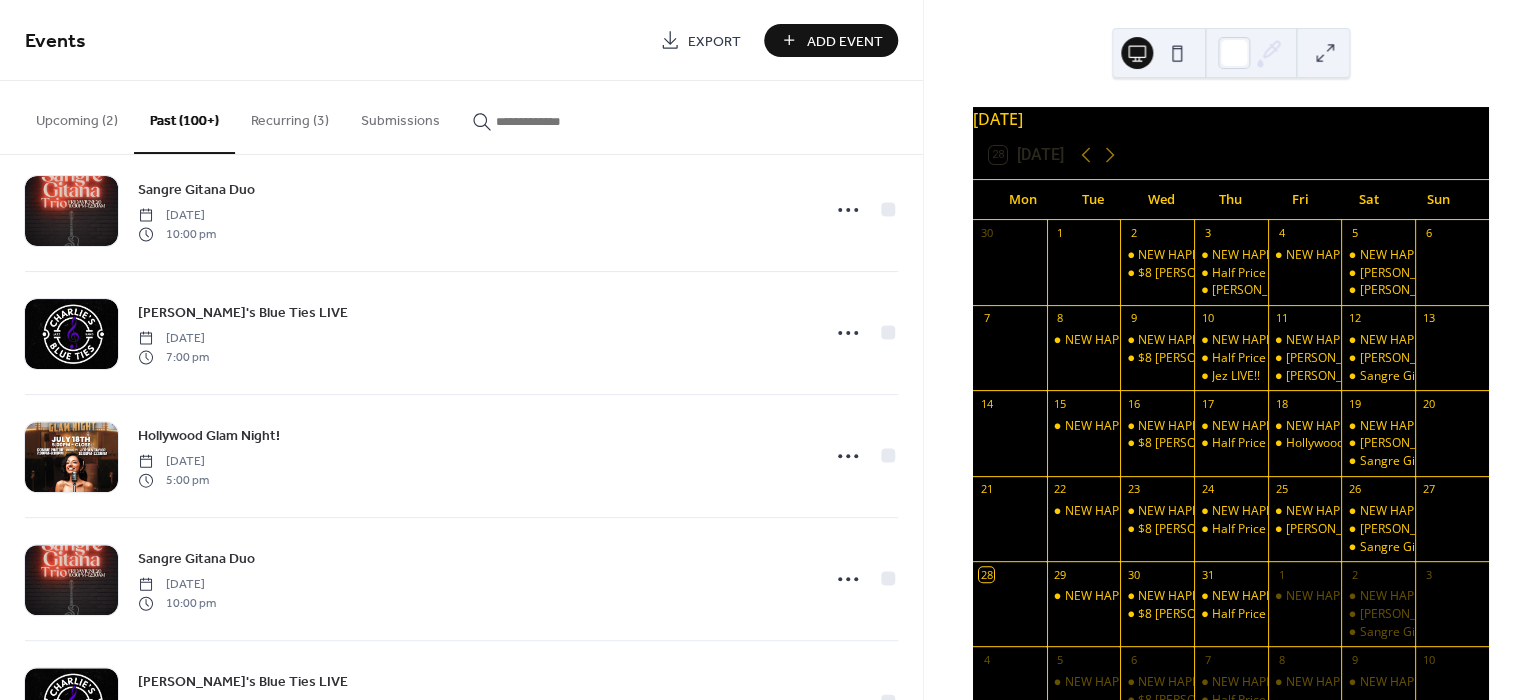 scroll, scrollTop: 608, scrollLeft: 0, axis: vertical 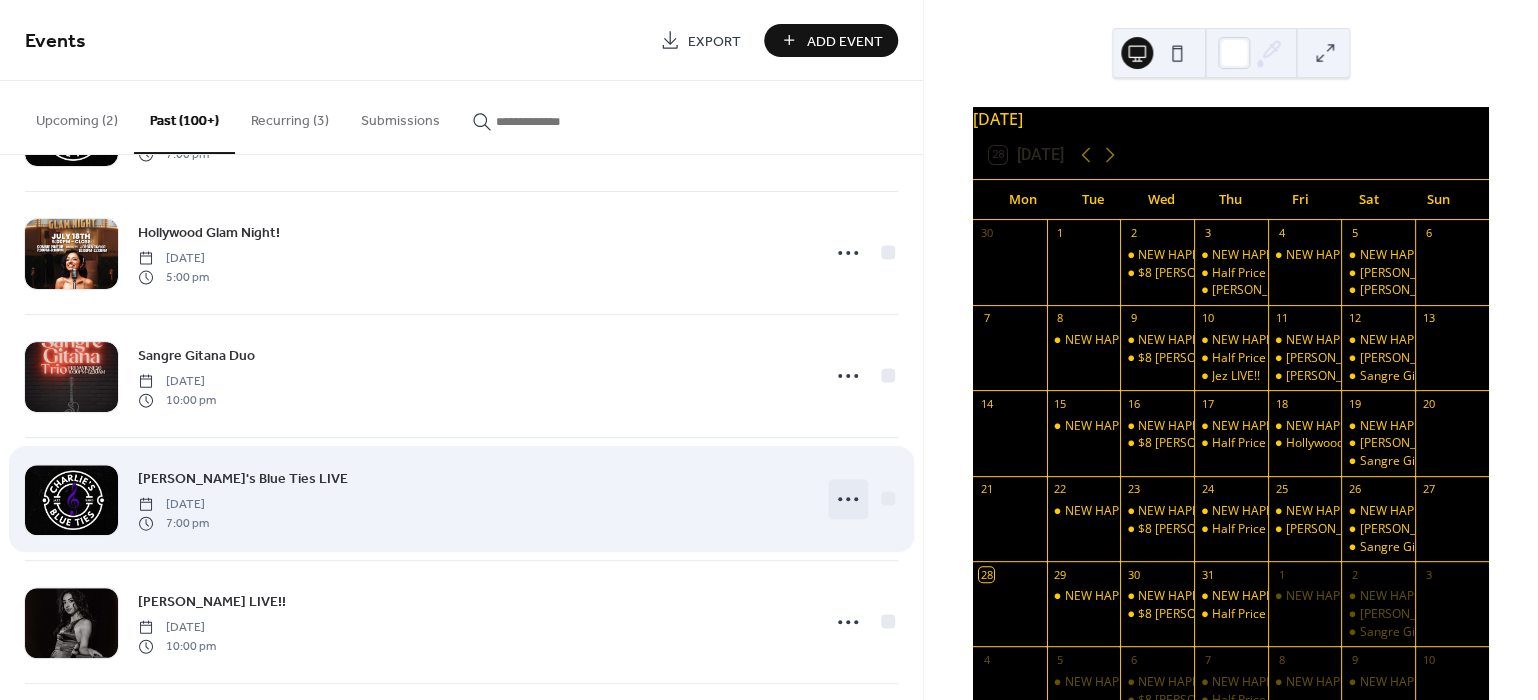 click 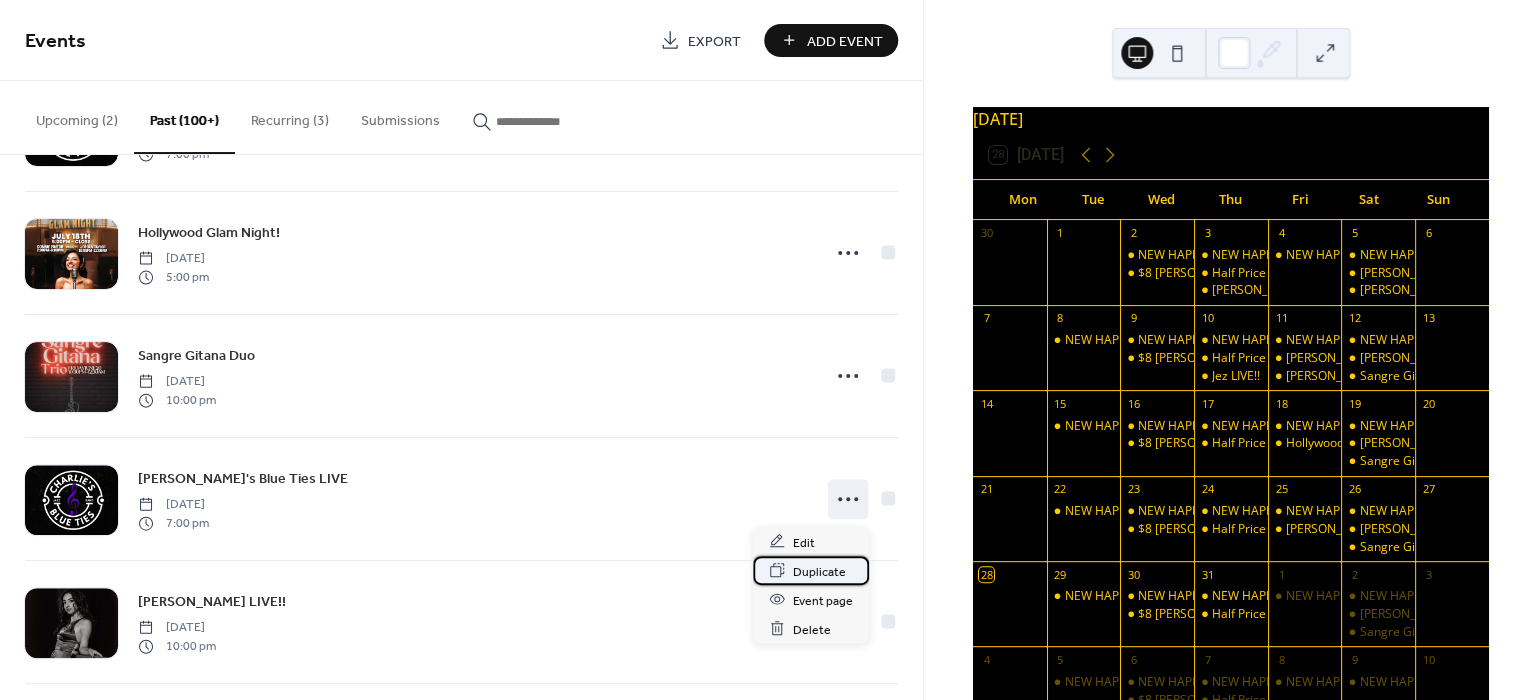 click on "Duplicate" at bounding box center (819, 571) 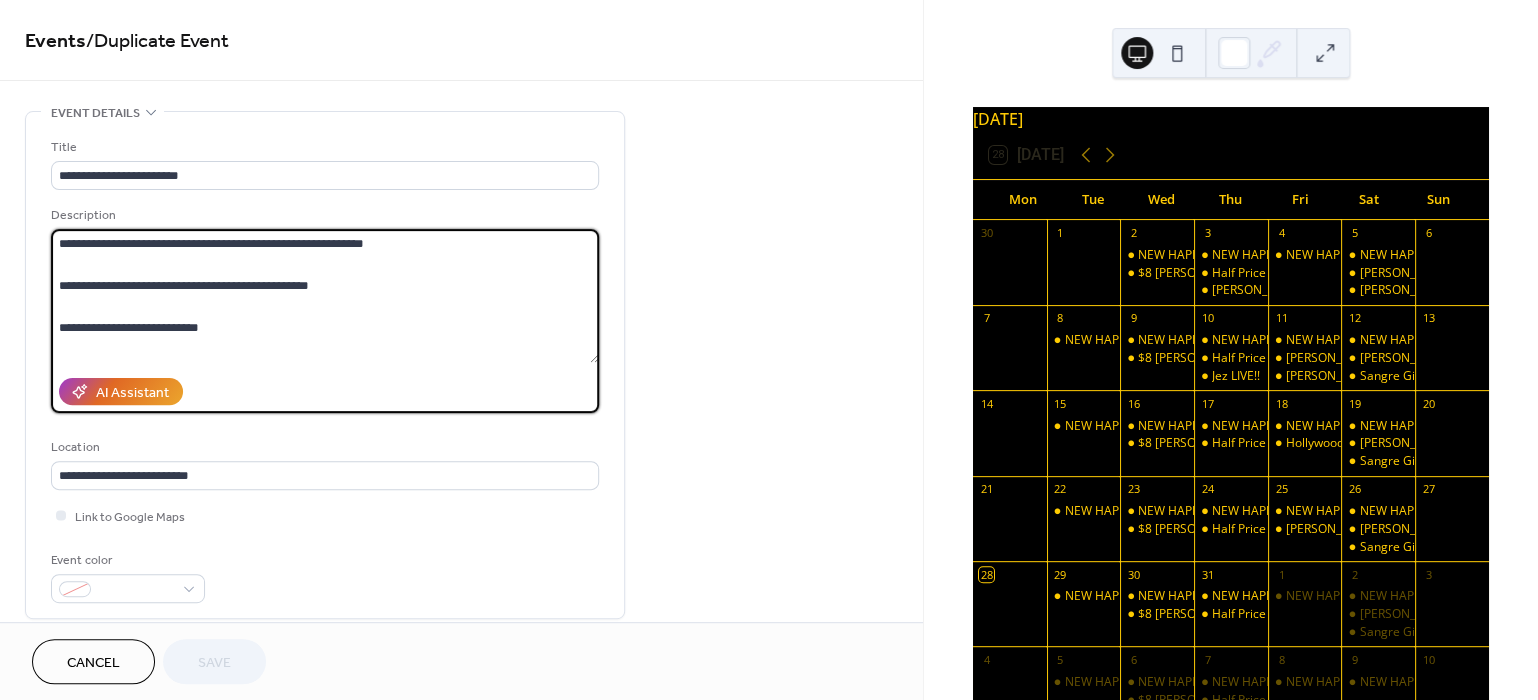 drag, startPoint x: 339, startPoint y: 248, endPoint x: 300, endPoint y: 246, distance: 39.051247 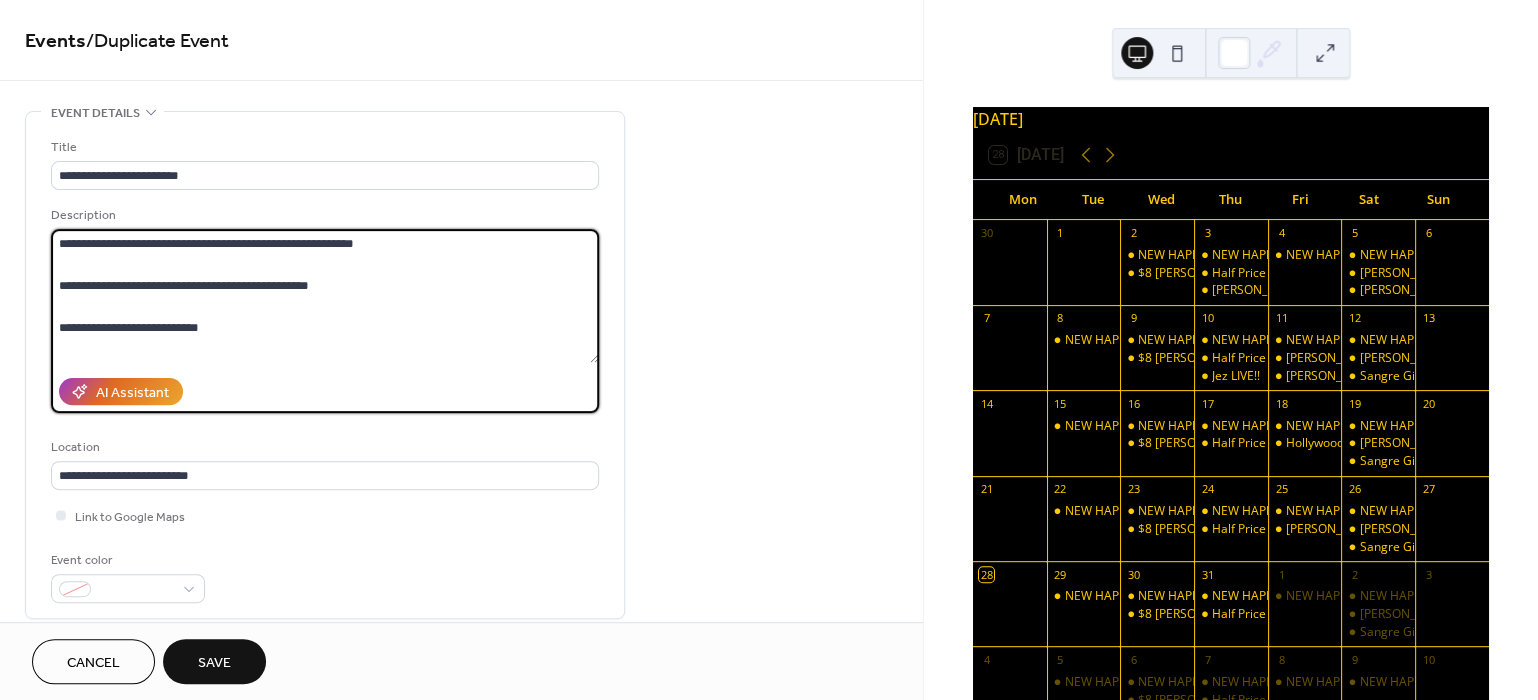 scroll, scrollTop: 21, scrollLeft: 0, axis: vertical 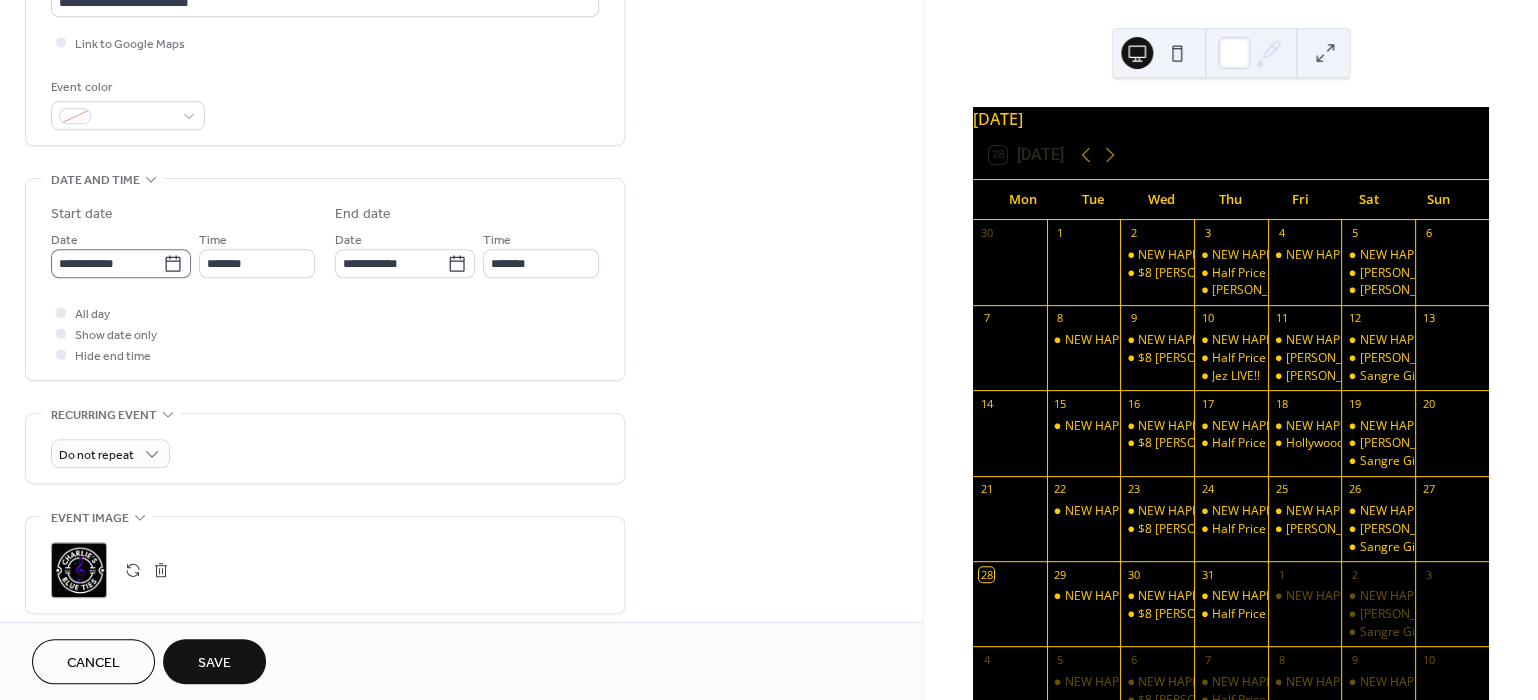 type on "**********" 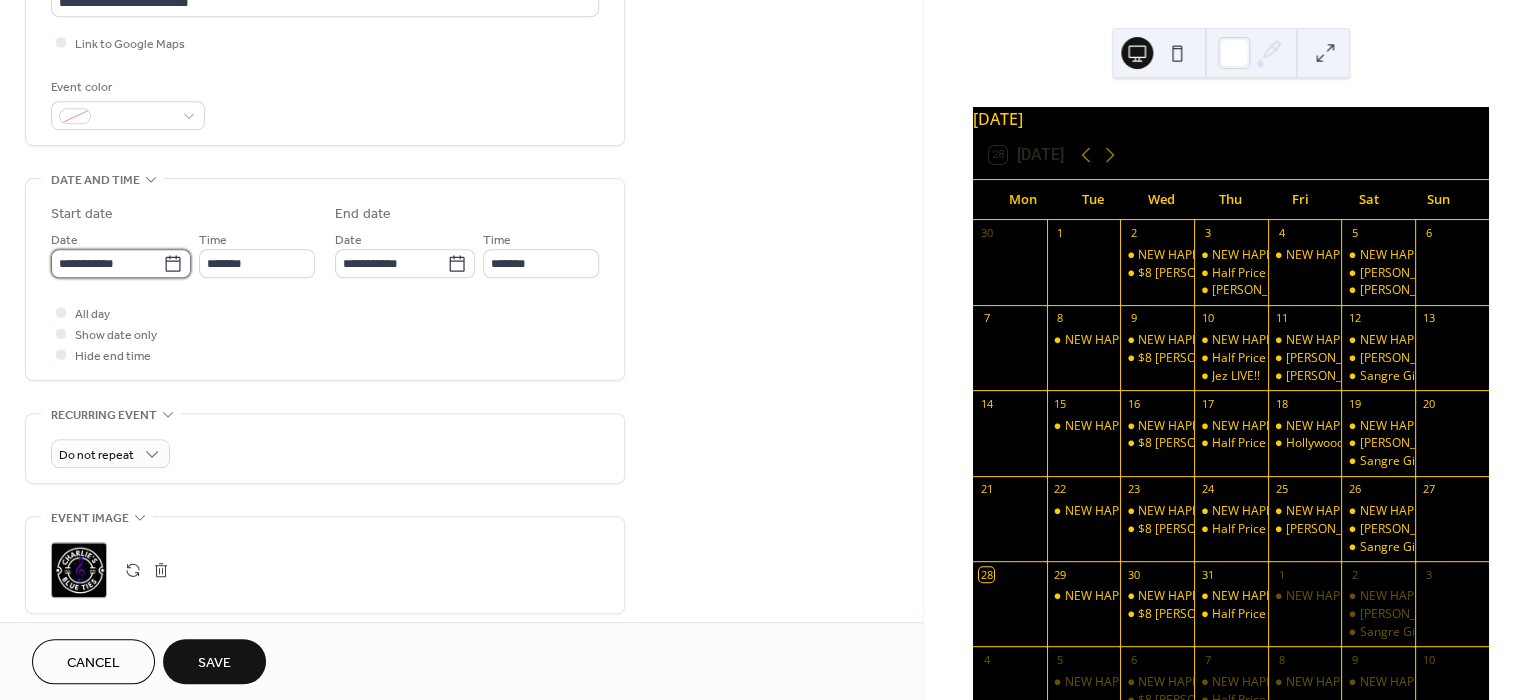 click on "**********" at bounding box center (107, 263) 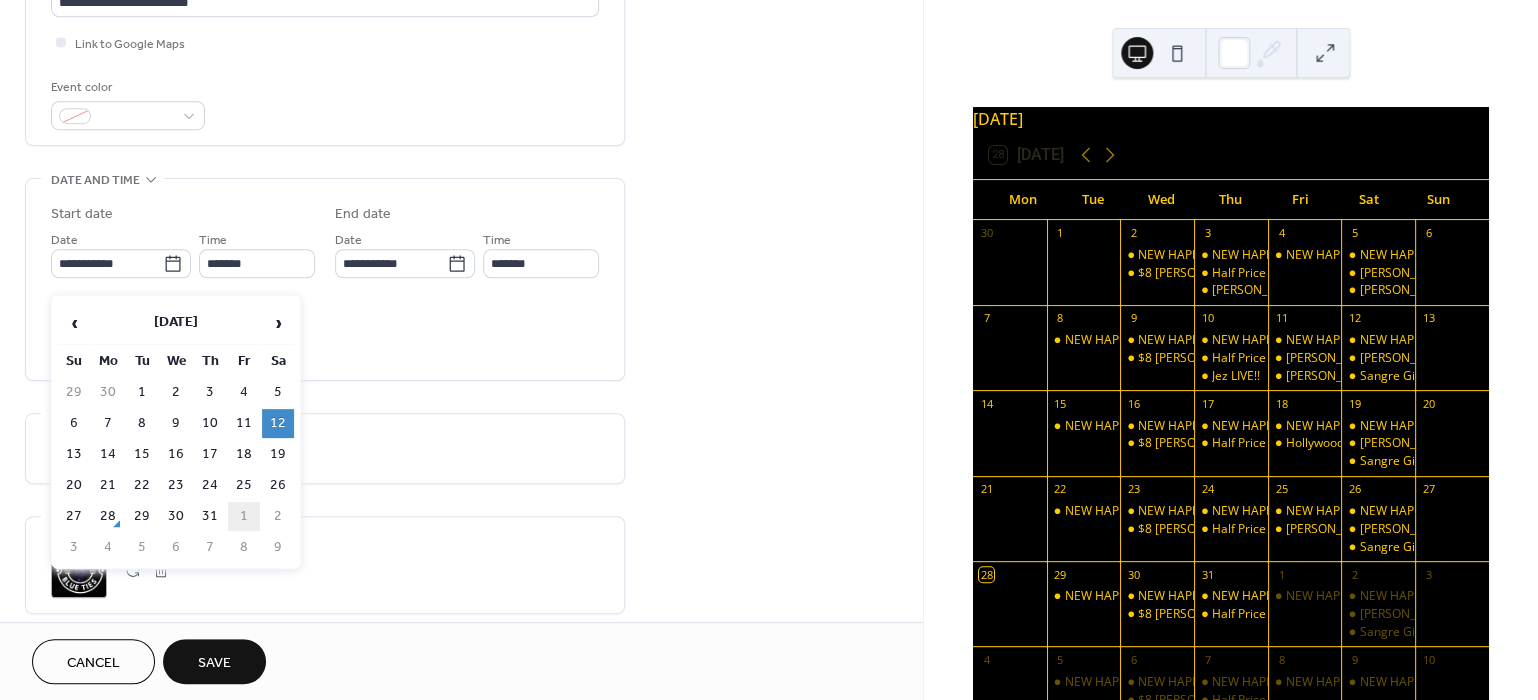 click on "1" at bounding box center [244, 516] 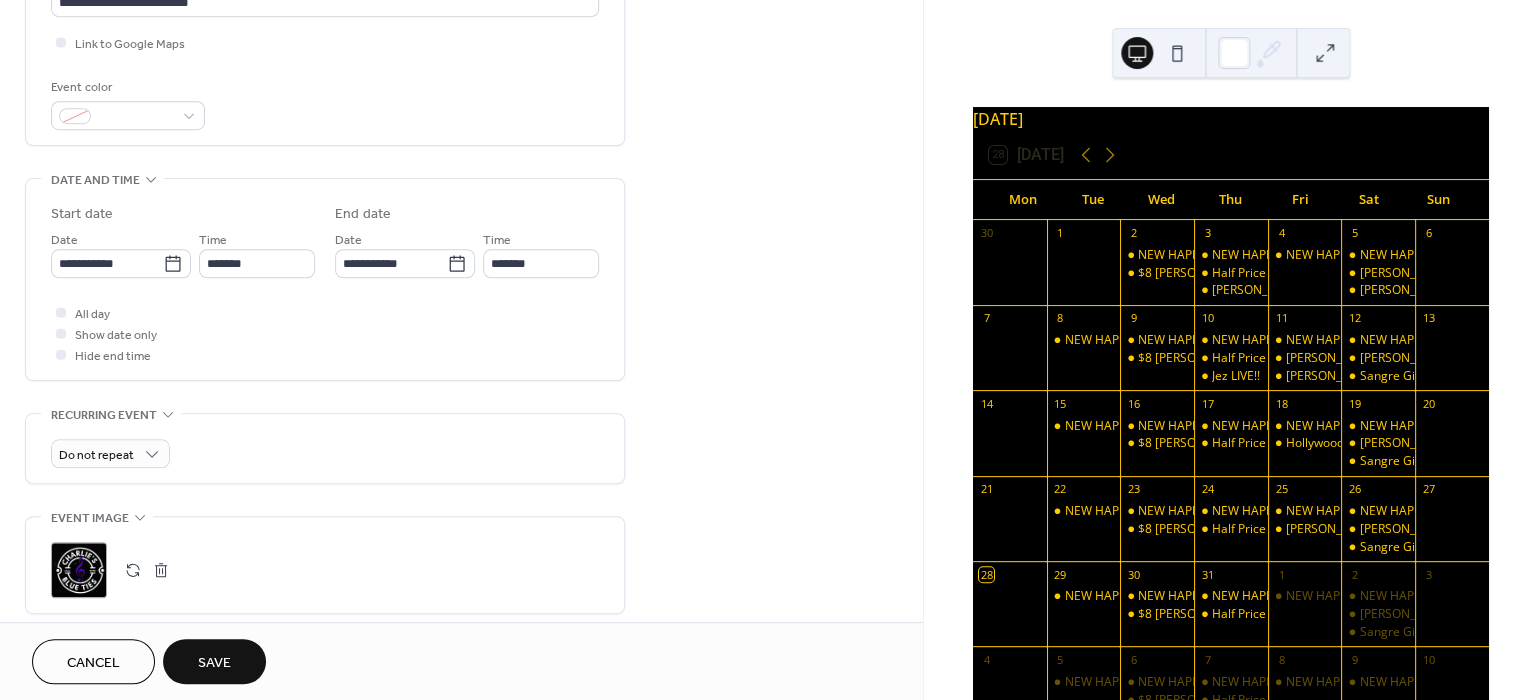 type on "**********" 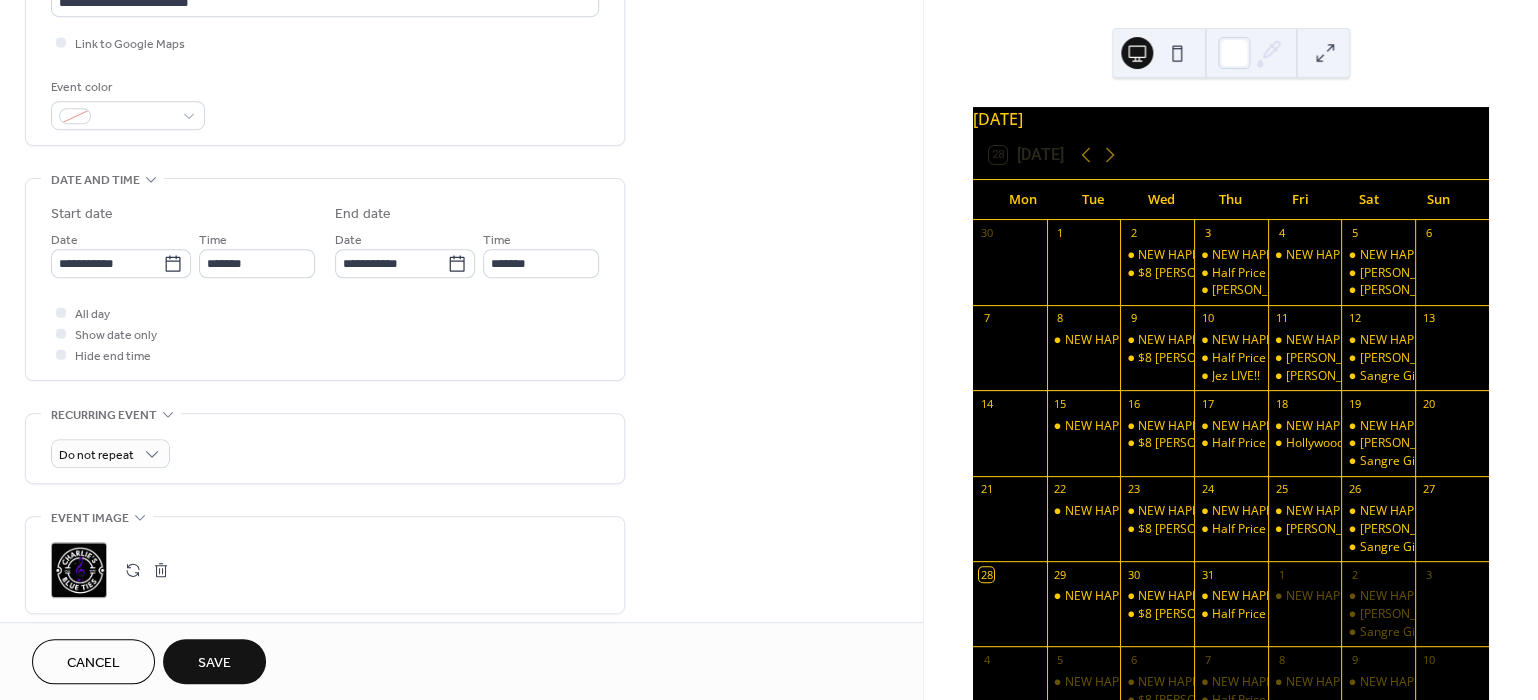 scroll, scrollTop: 0, scrollLeft: 0, axis: both 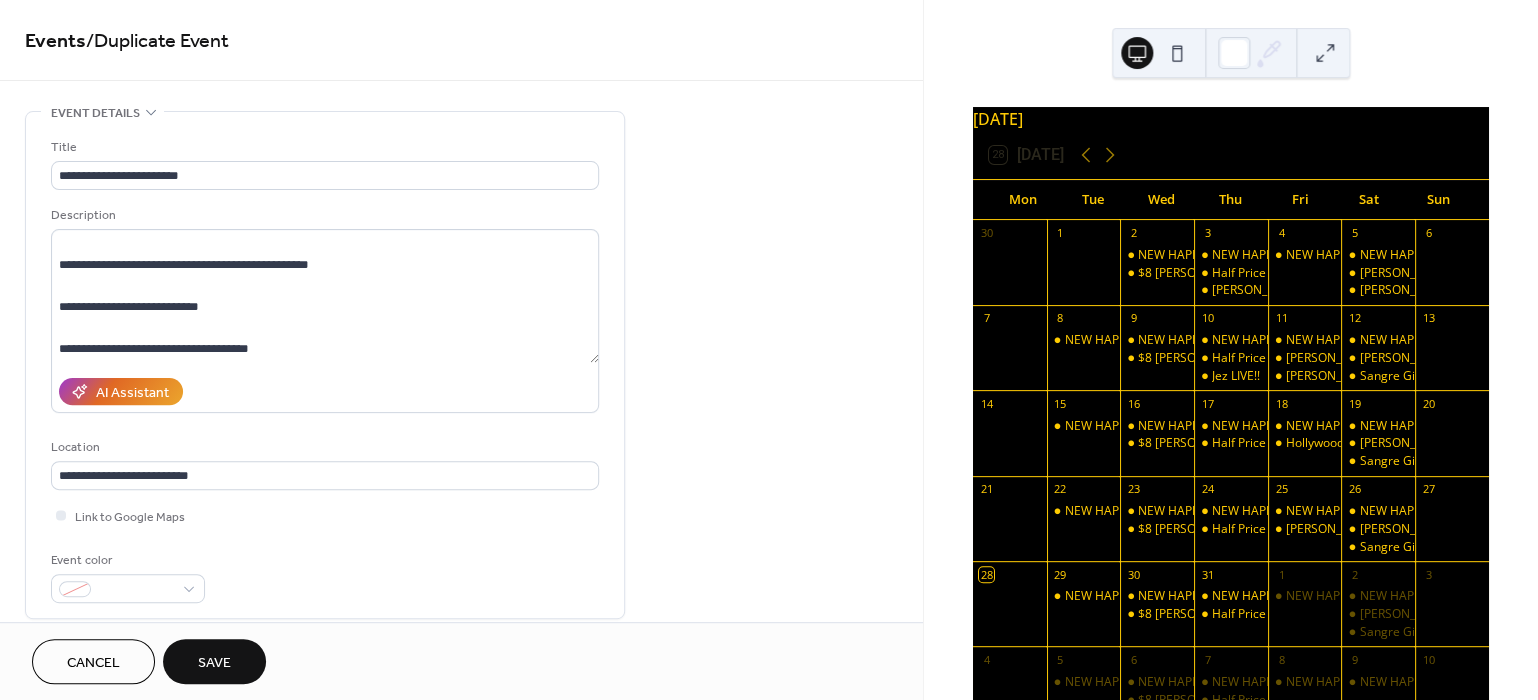 click on "Save" at bounding box center (214, 663) 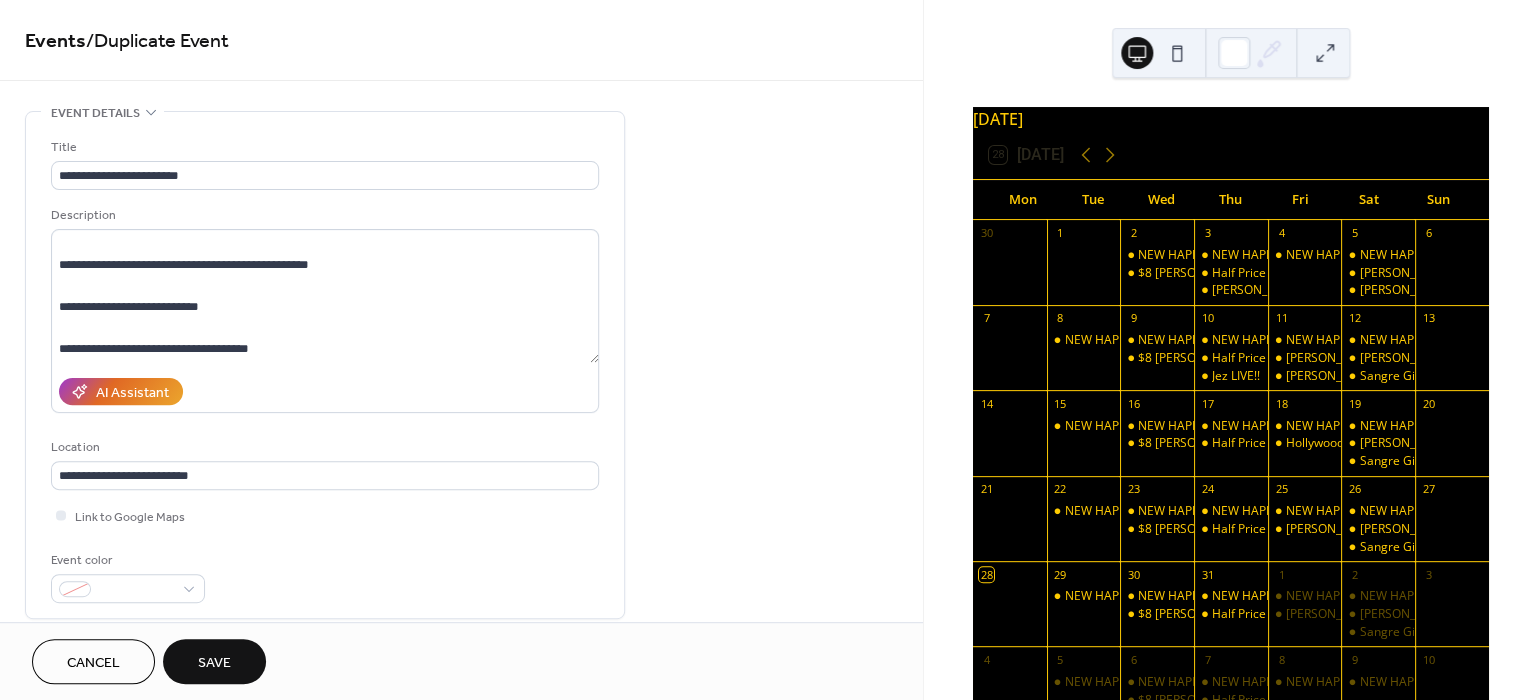 click on "**********" at bounding box center (461, 350) 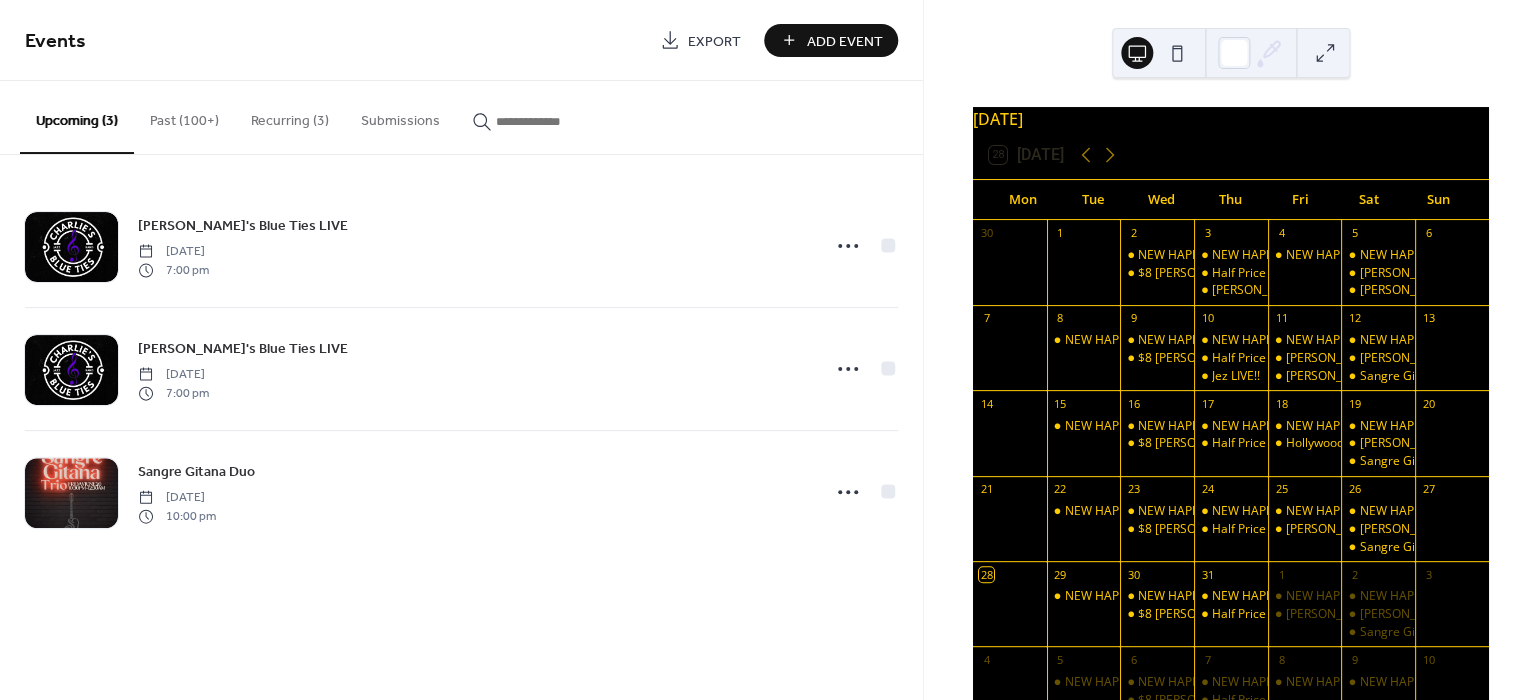 click on "Past (100+)" at bounding box center (184, 116) 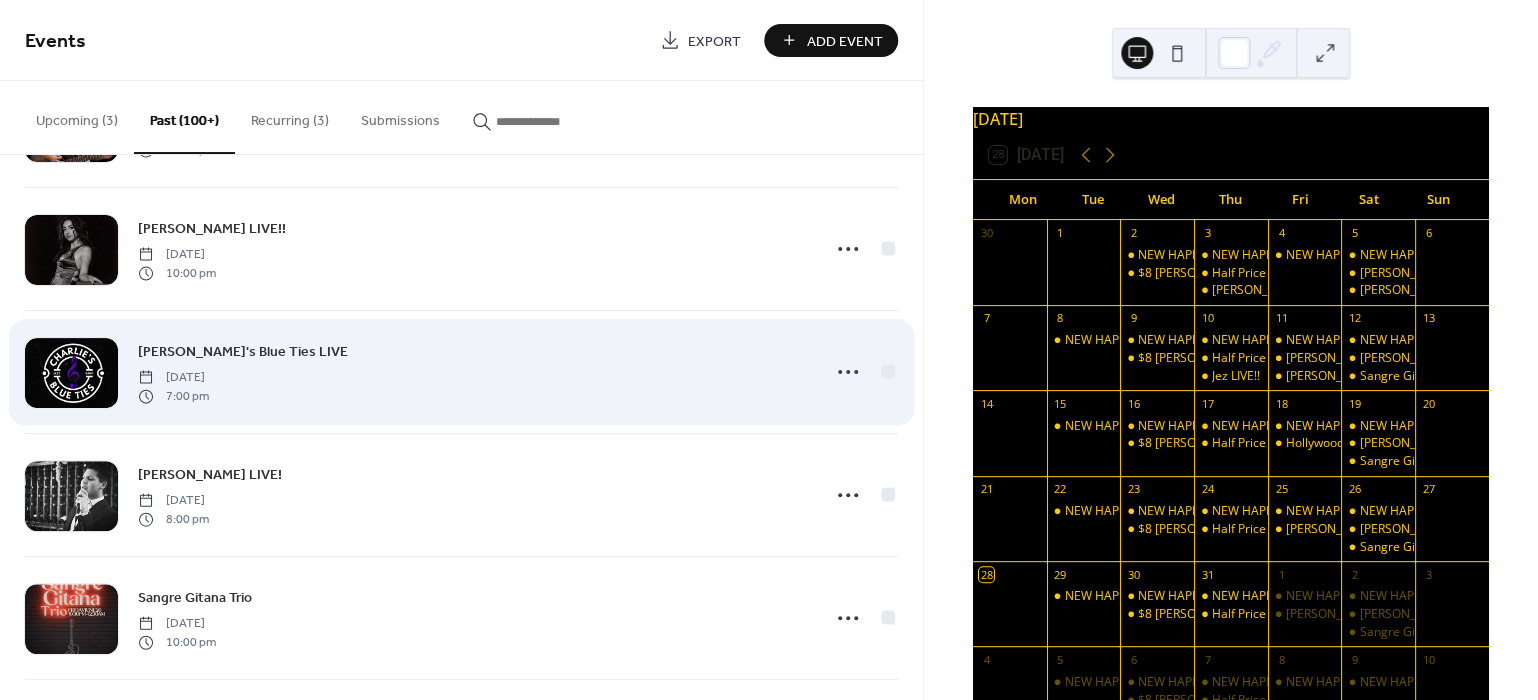scroll, scrollTop: 1148, scrollLeft: 0, axis: vertical 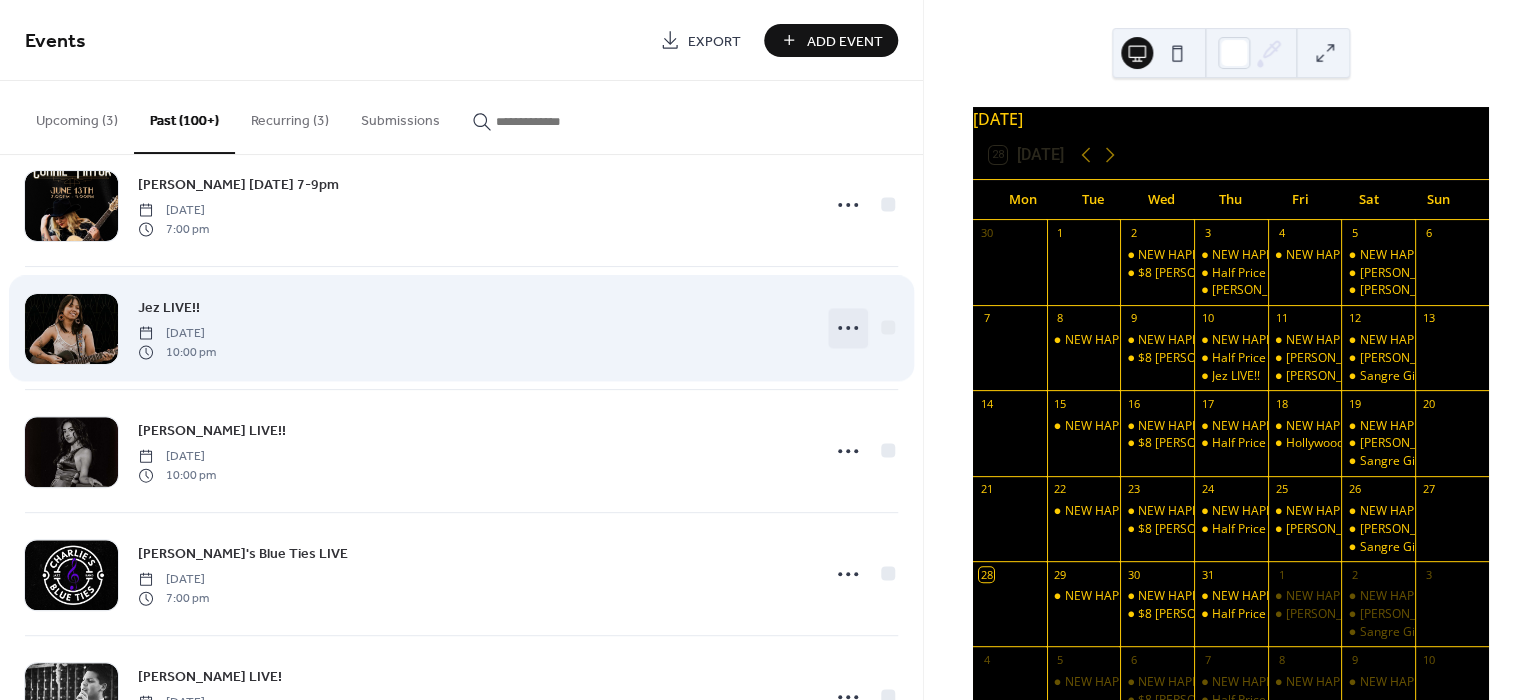 click 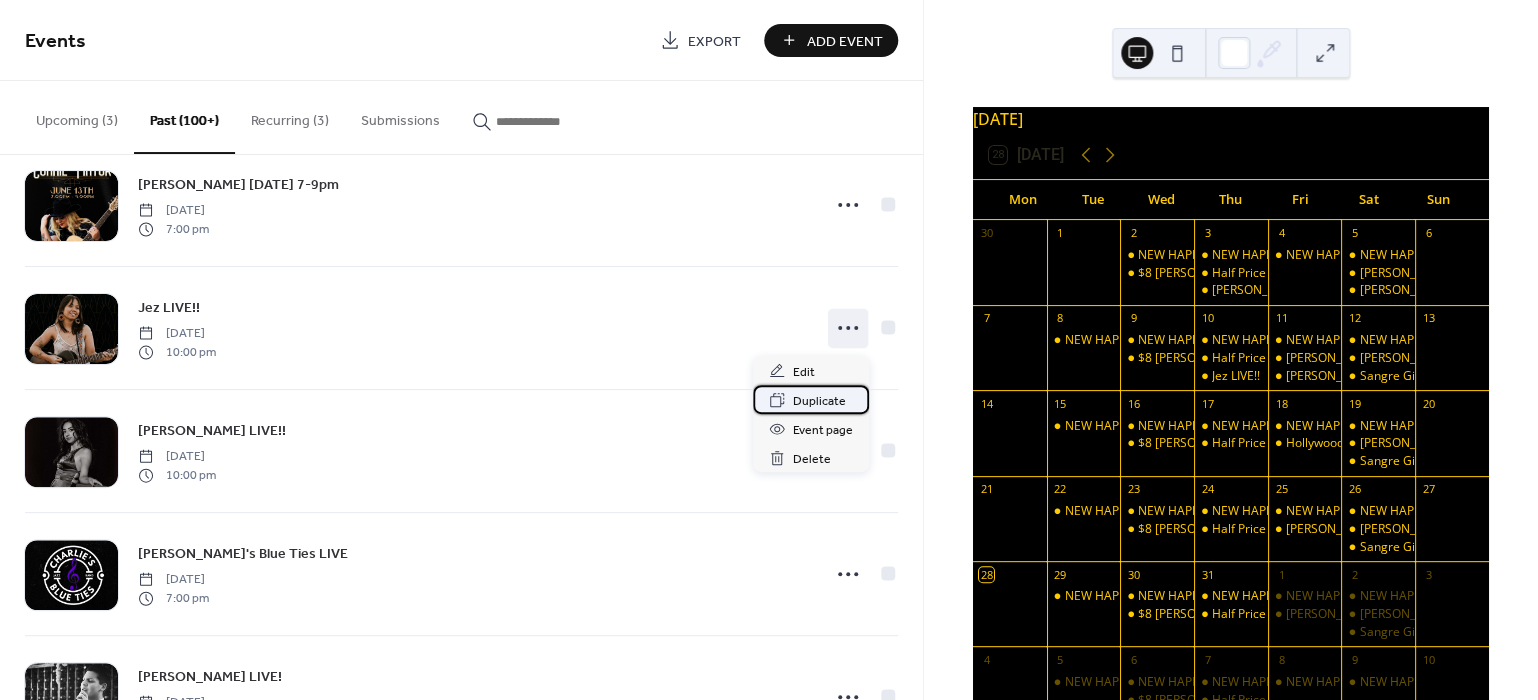 click on "Duplicate" at bounding box center (819, 401) 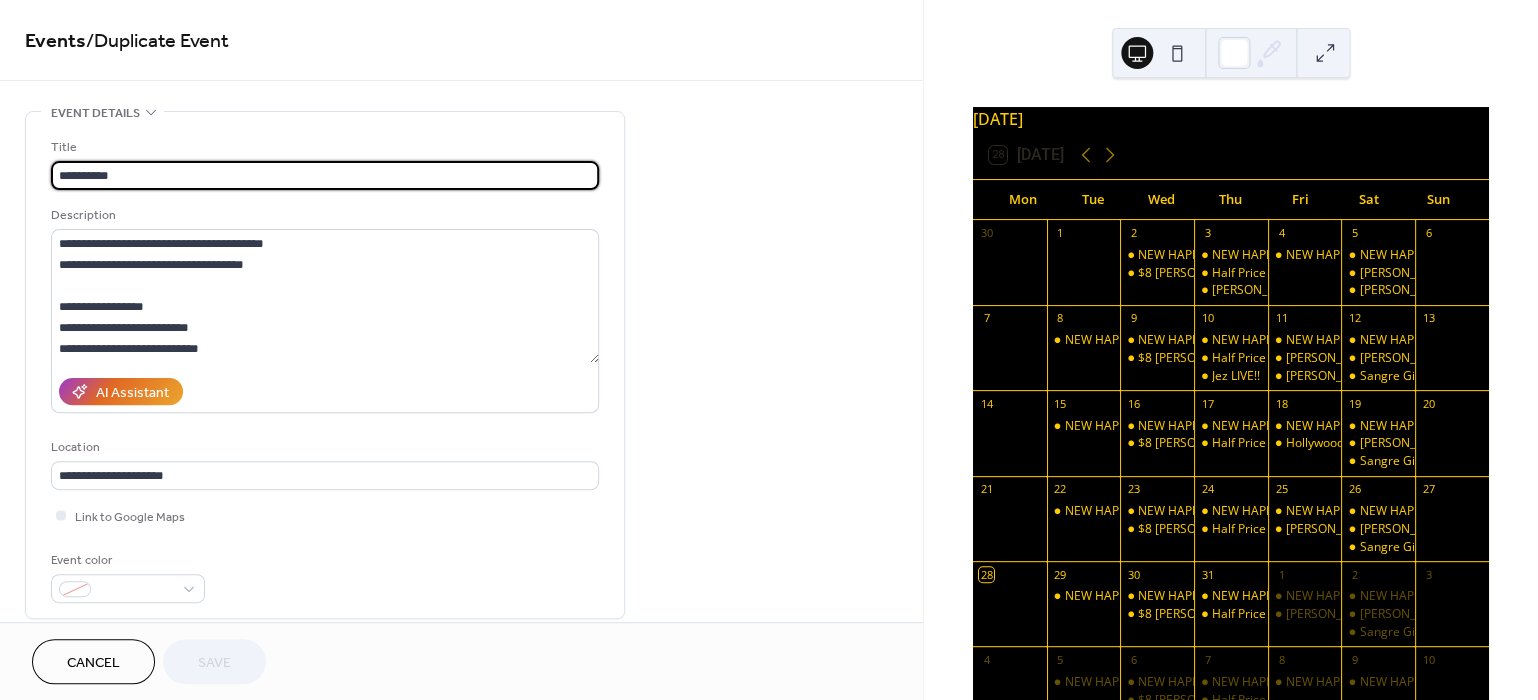 drag, startPoint x: 79, startPoint y: 175, endPoint x: 6, endPoint y: 169, distance: 73.24616 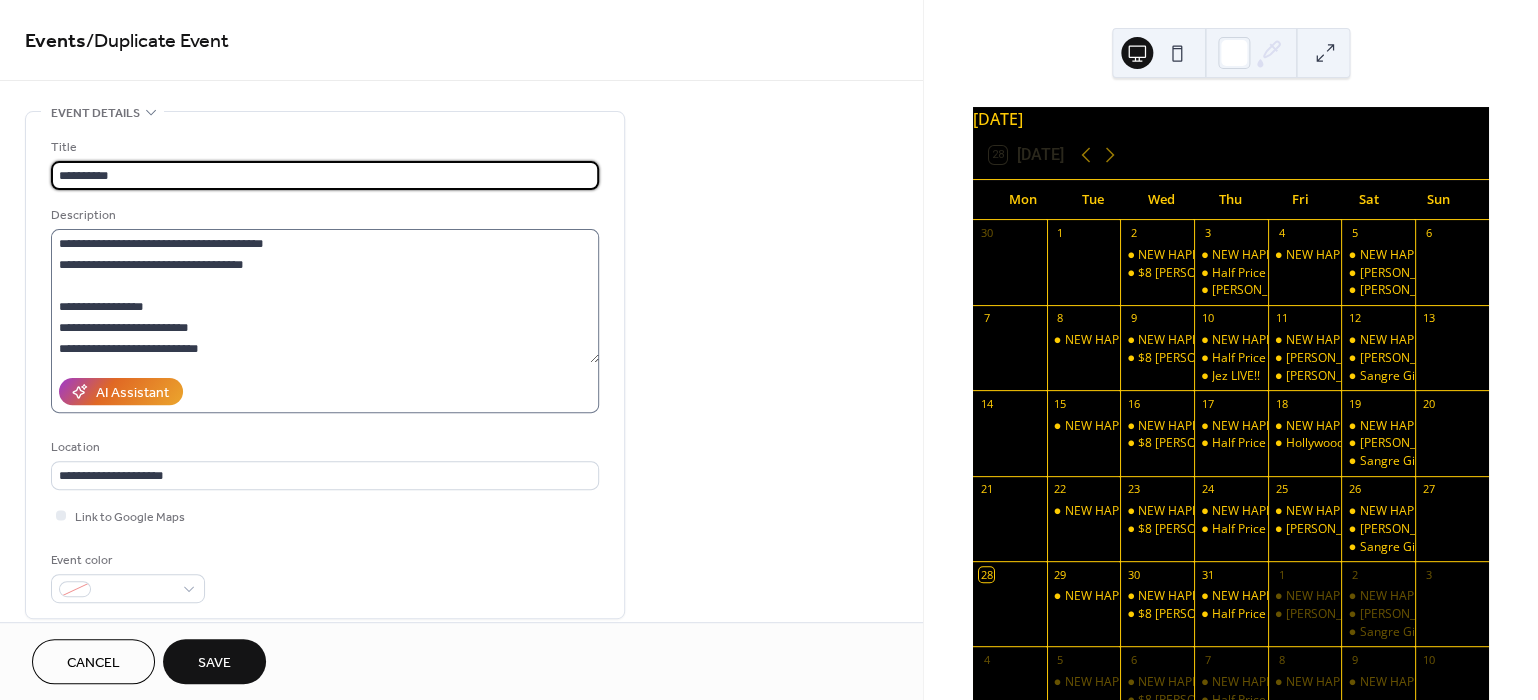 type on "**********" 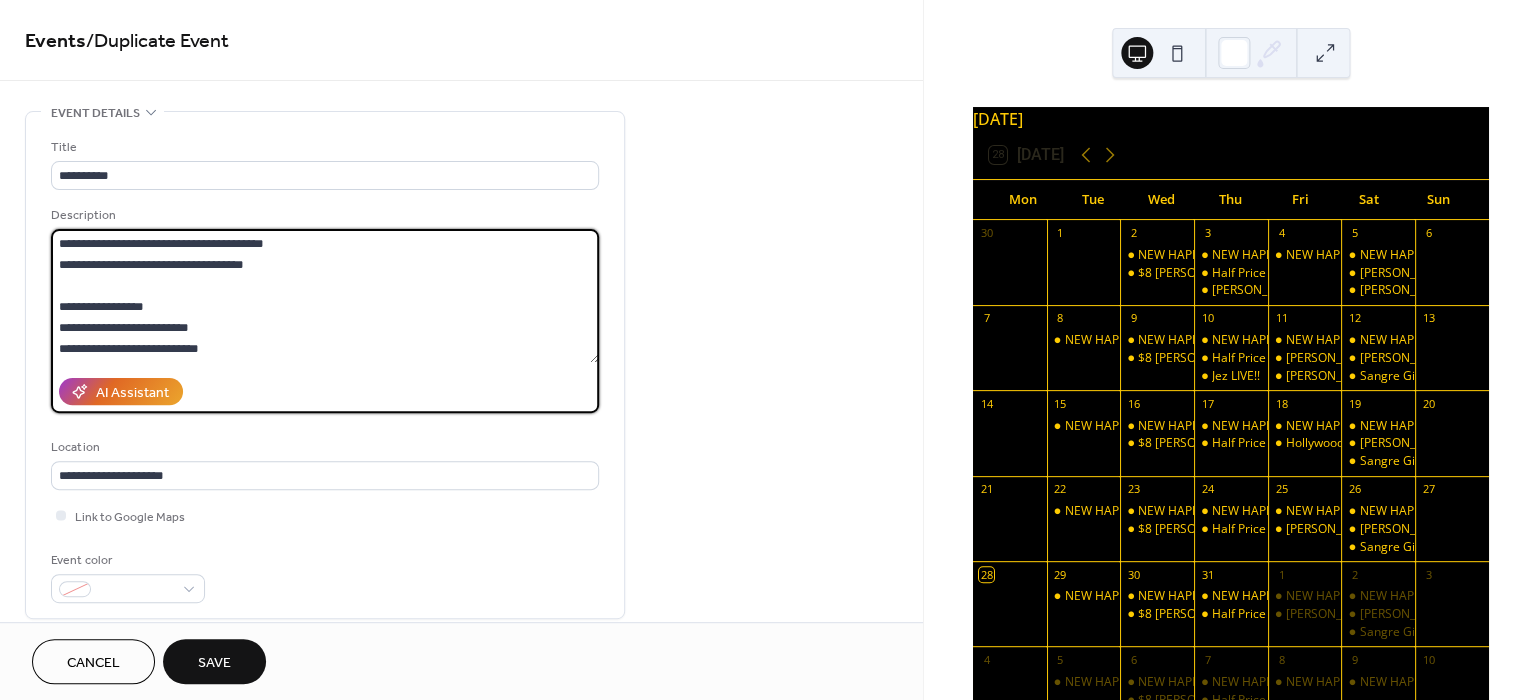 drag, startPoint x: 111, startPoint y: 249, endPoint x: 33, endPoint y: 238, distance: 78.77182 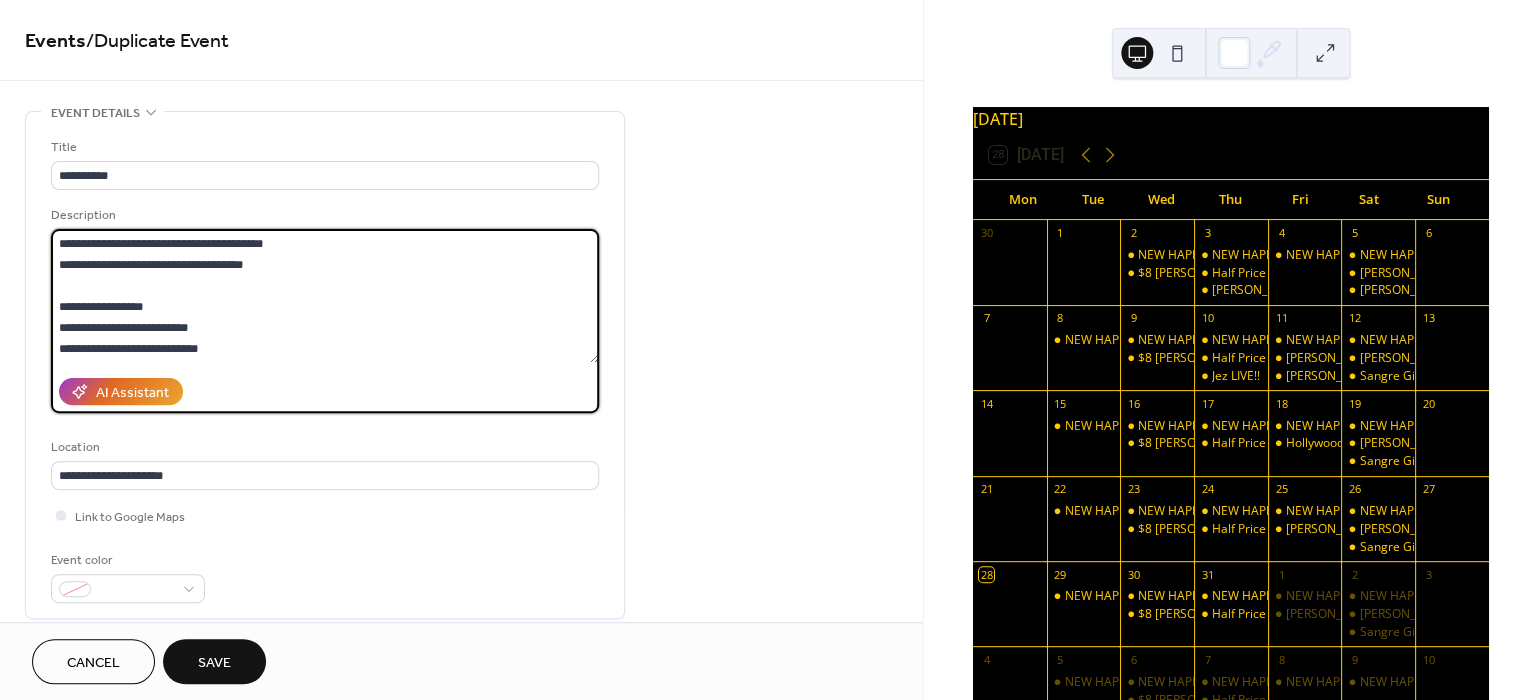 click on "**********" at bounding box center (325, 296) 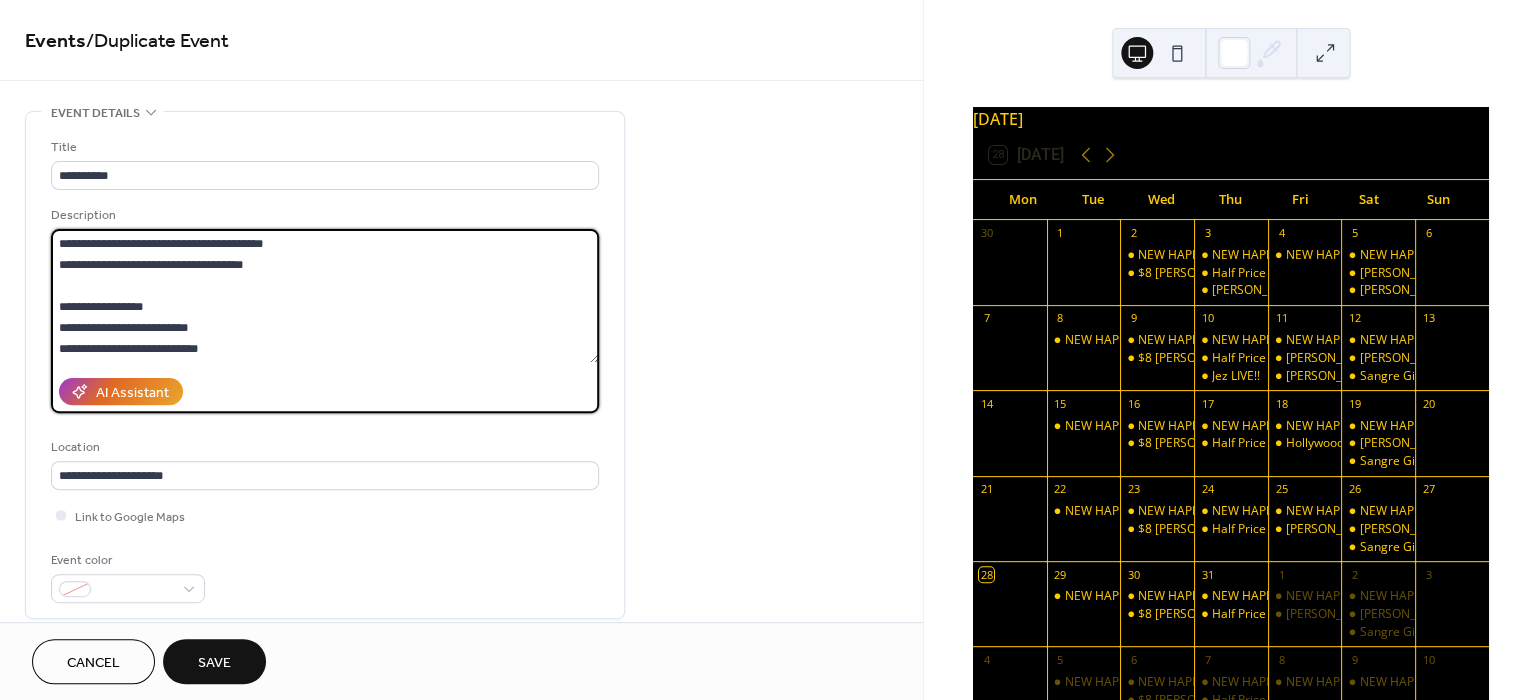 scroll, scrollTop: 68, scrollLeft: 0, axis: vertical 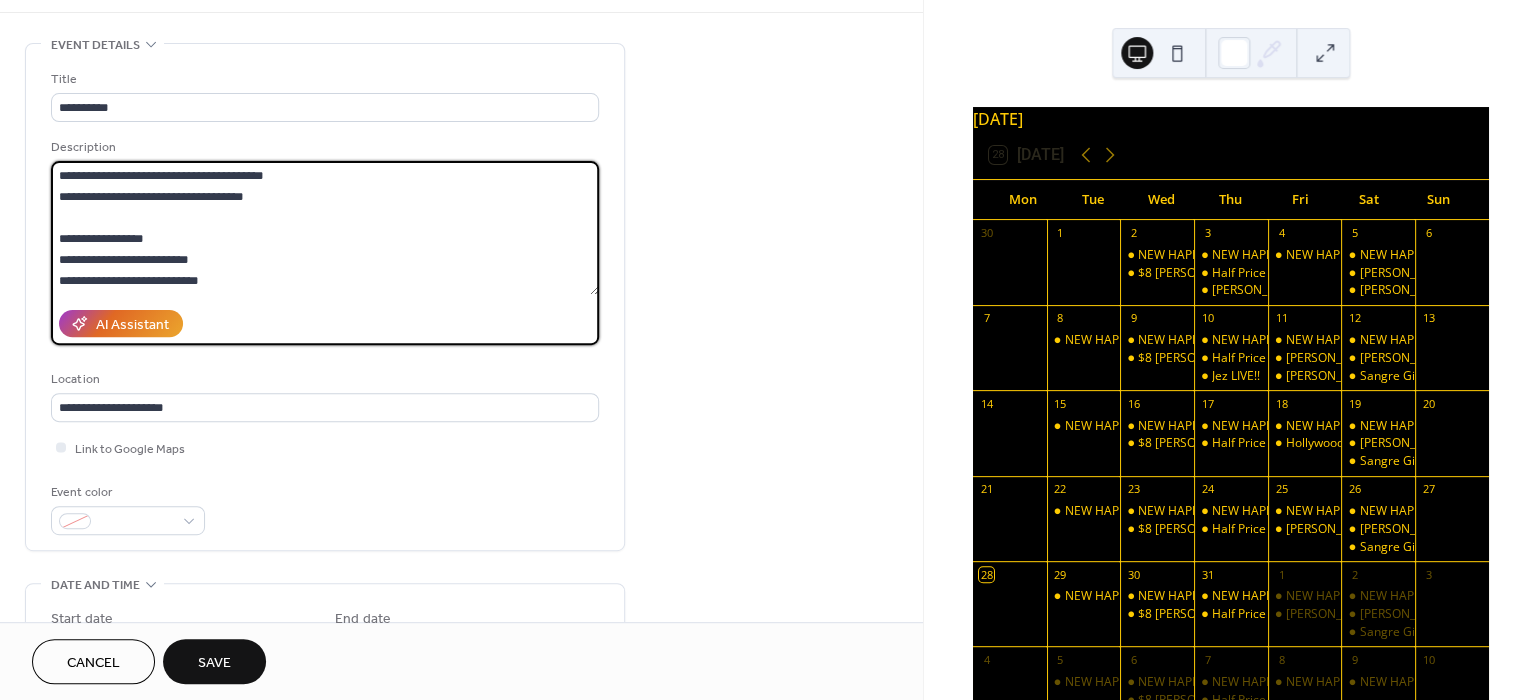 type on "**********" 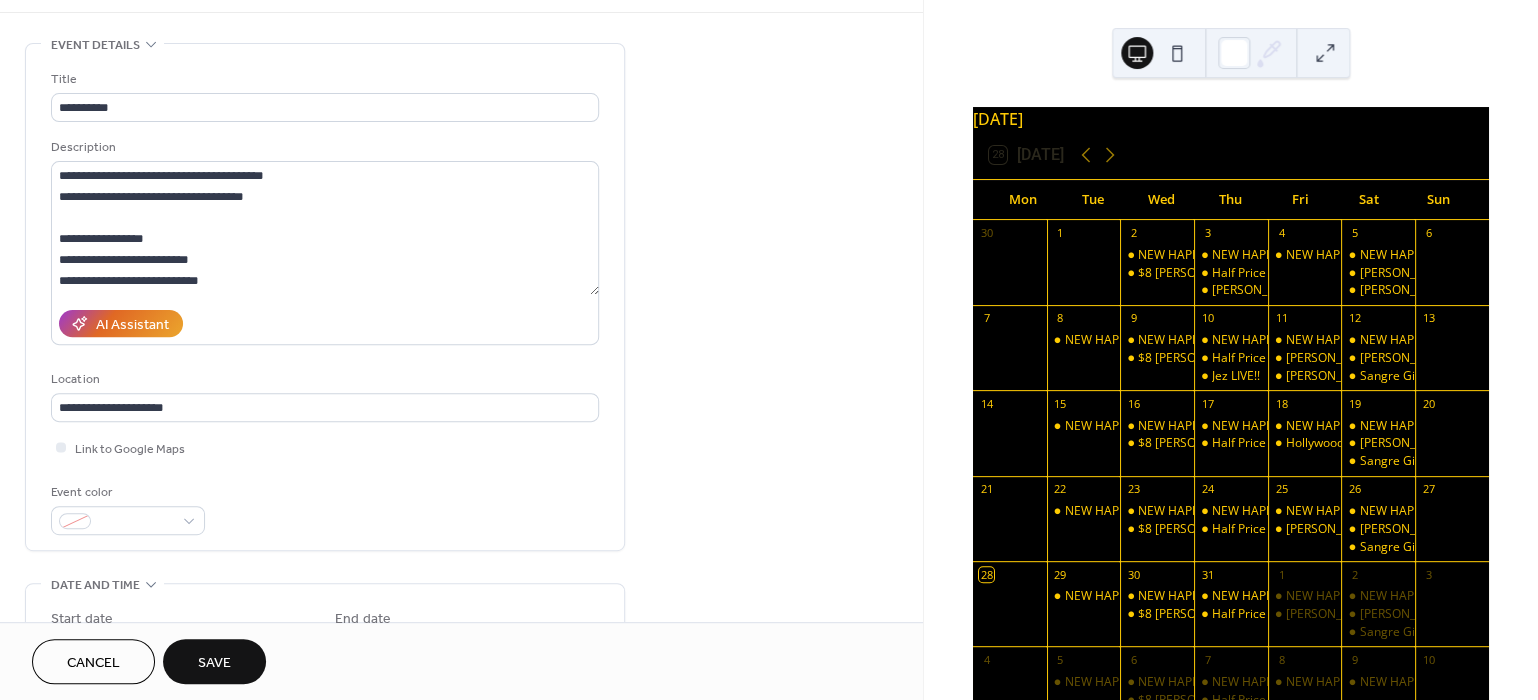 click on "Save" at bounding box center (214, 661) 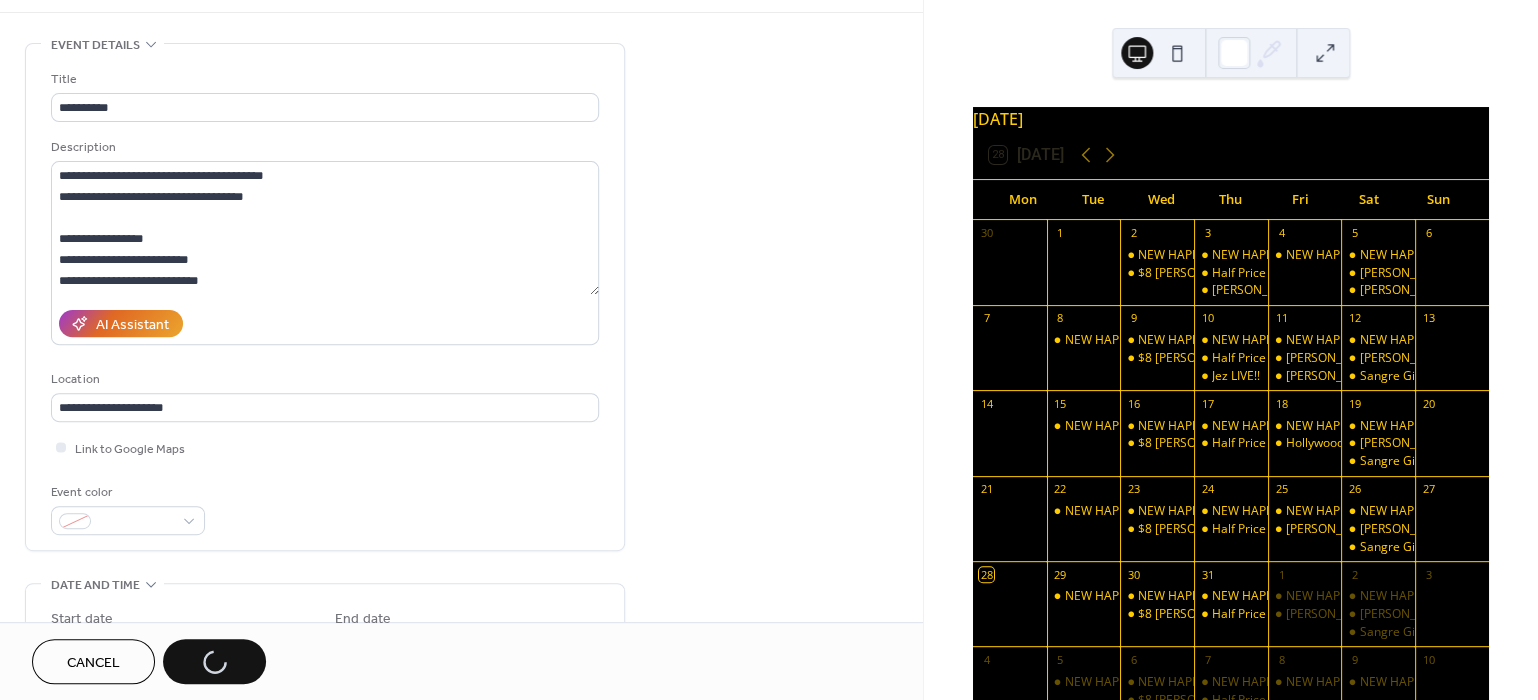 click 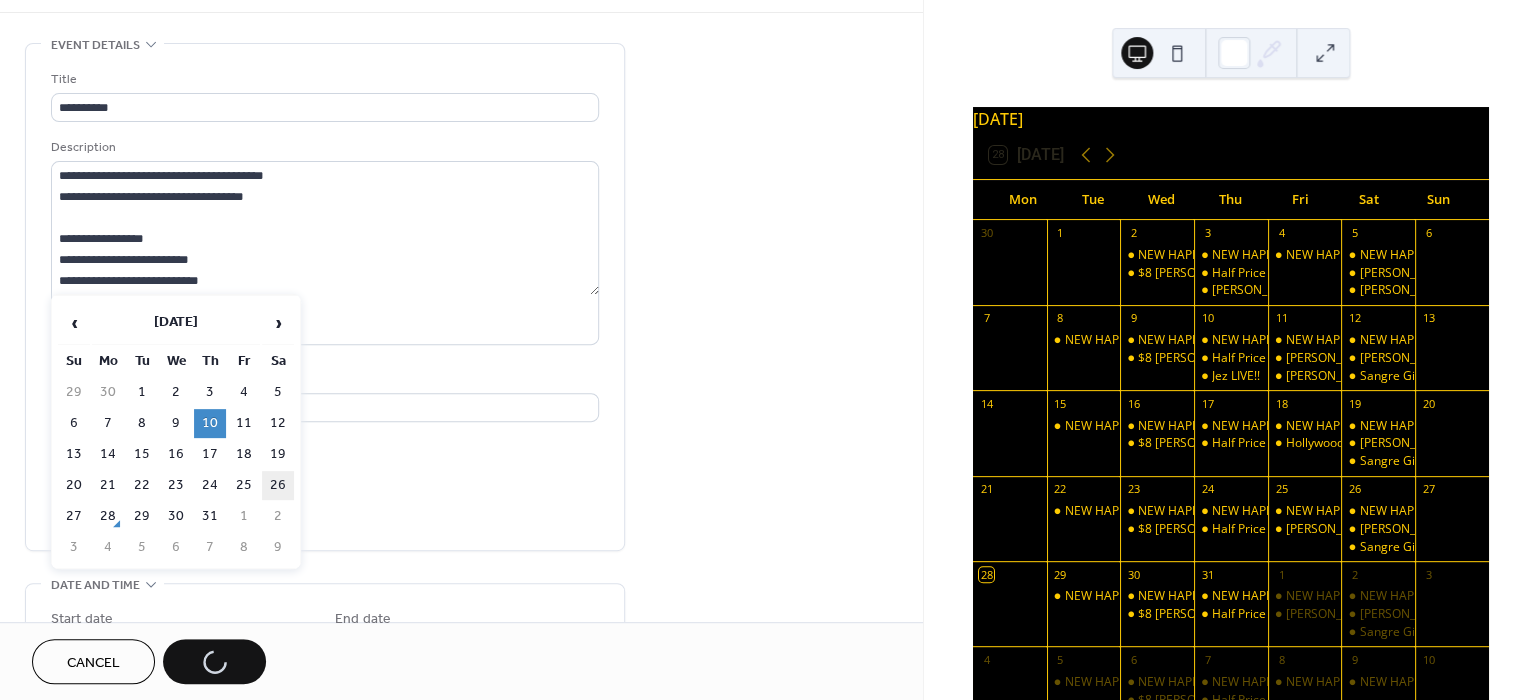 scroll, scrollTop: 473, scrollLeft: 0, axis: vertical 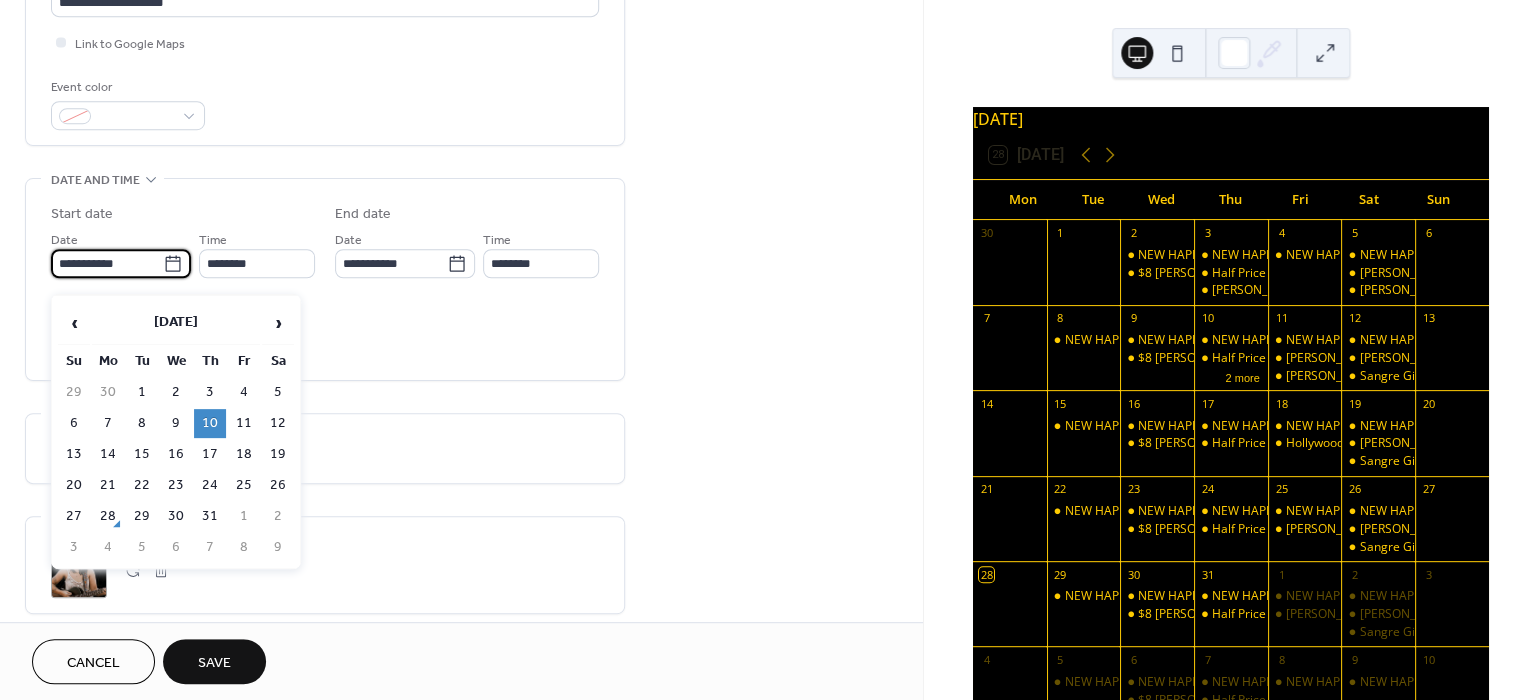 click on "**********" at bounding box center [461, 350] 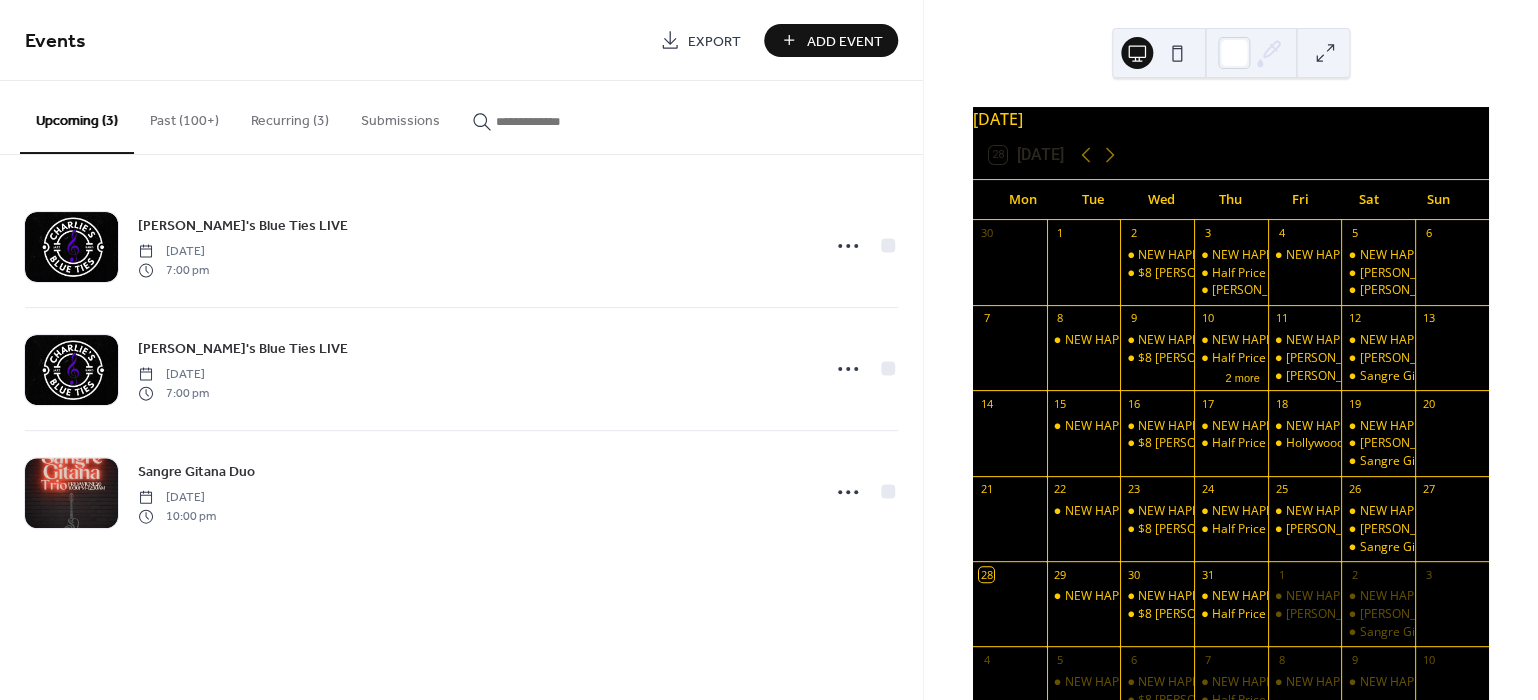 click on "Past (100+)" at bounding box center (184, 116) 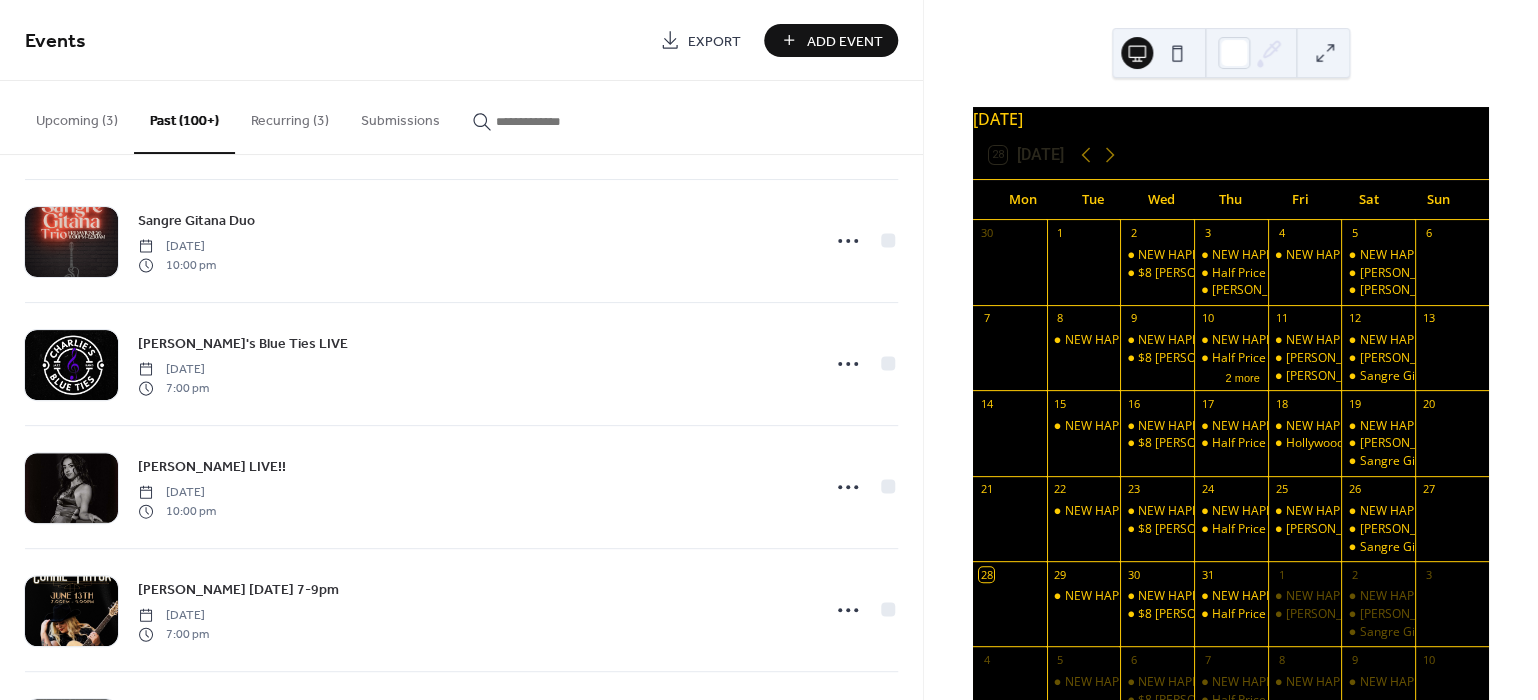 scroll, scrollTop: 1013, scrollLeft: 0, axis: vertical 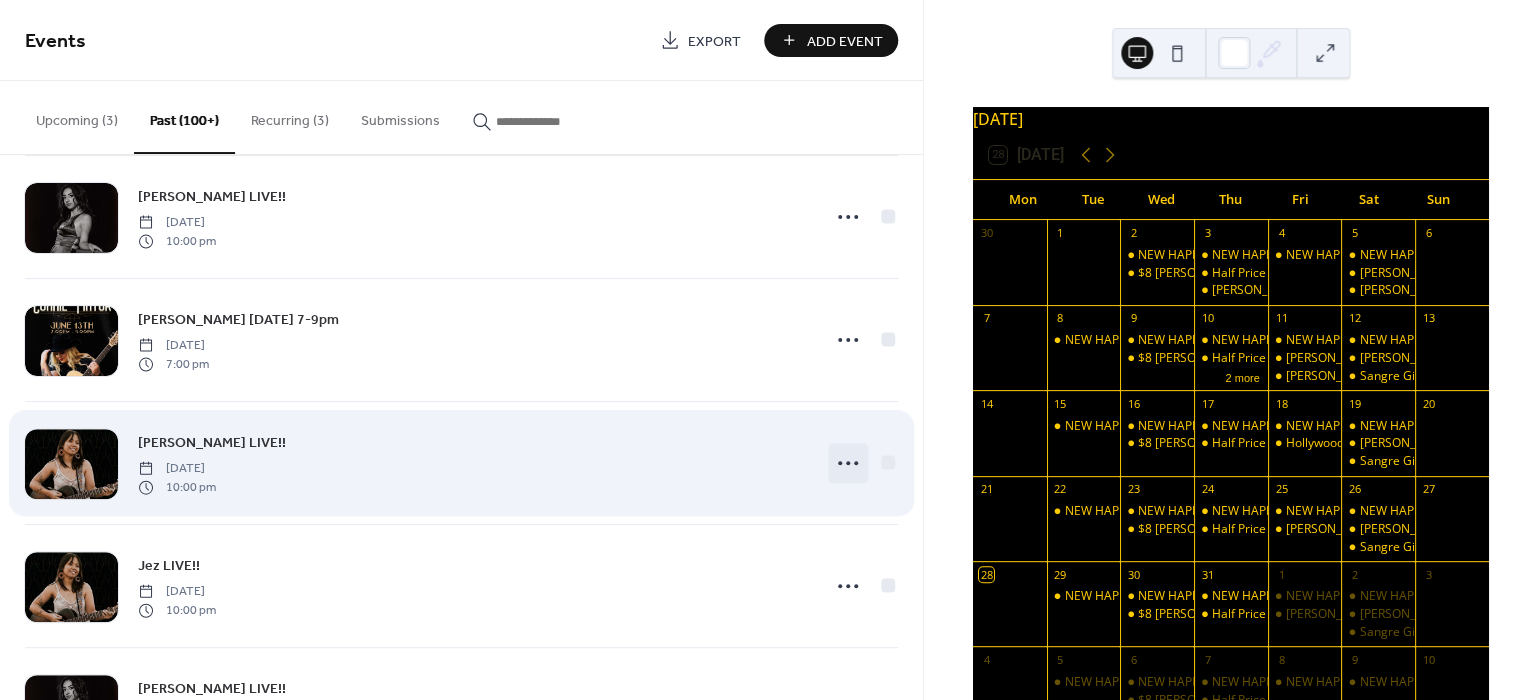 click 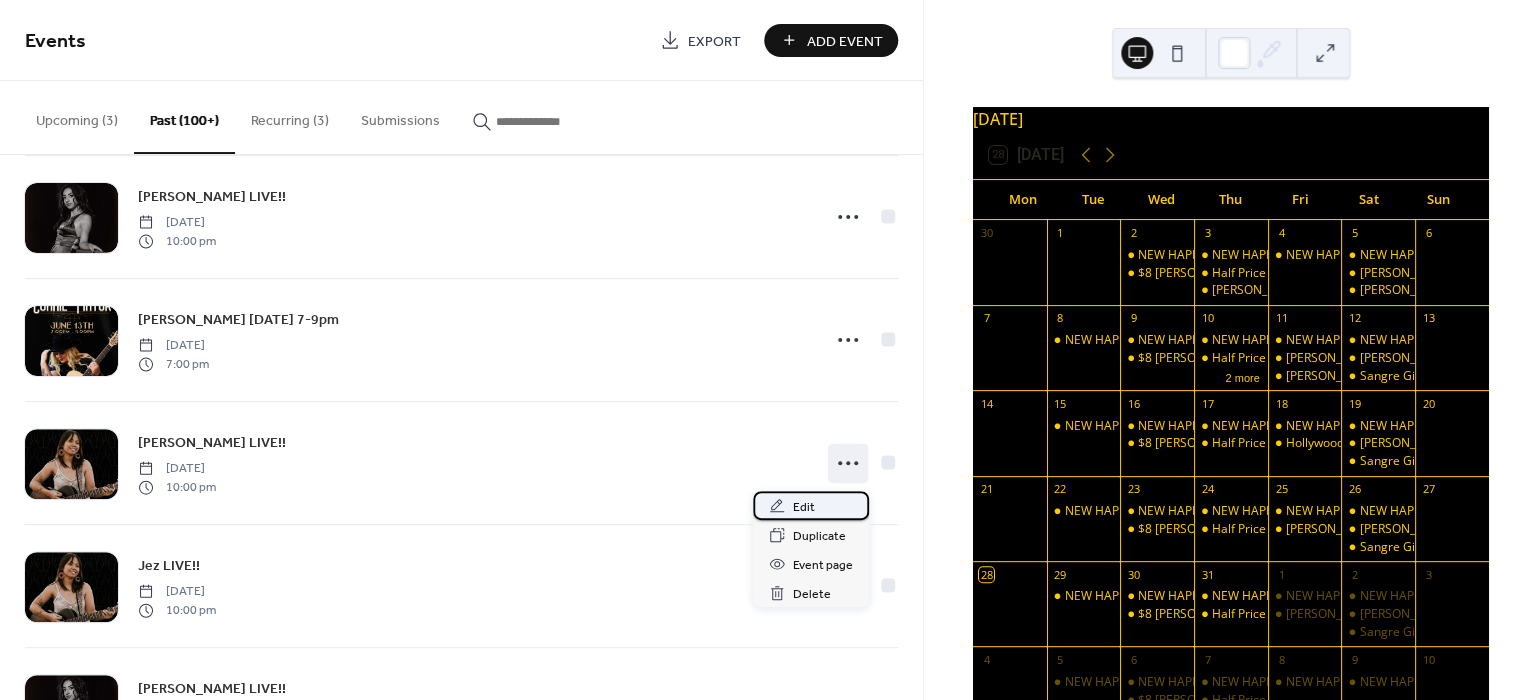 click on "Edit" at bounding box center [804, 507] 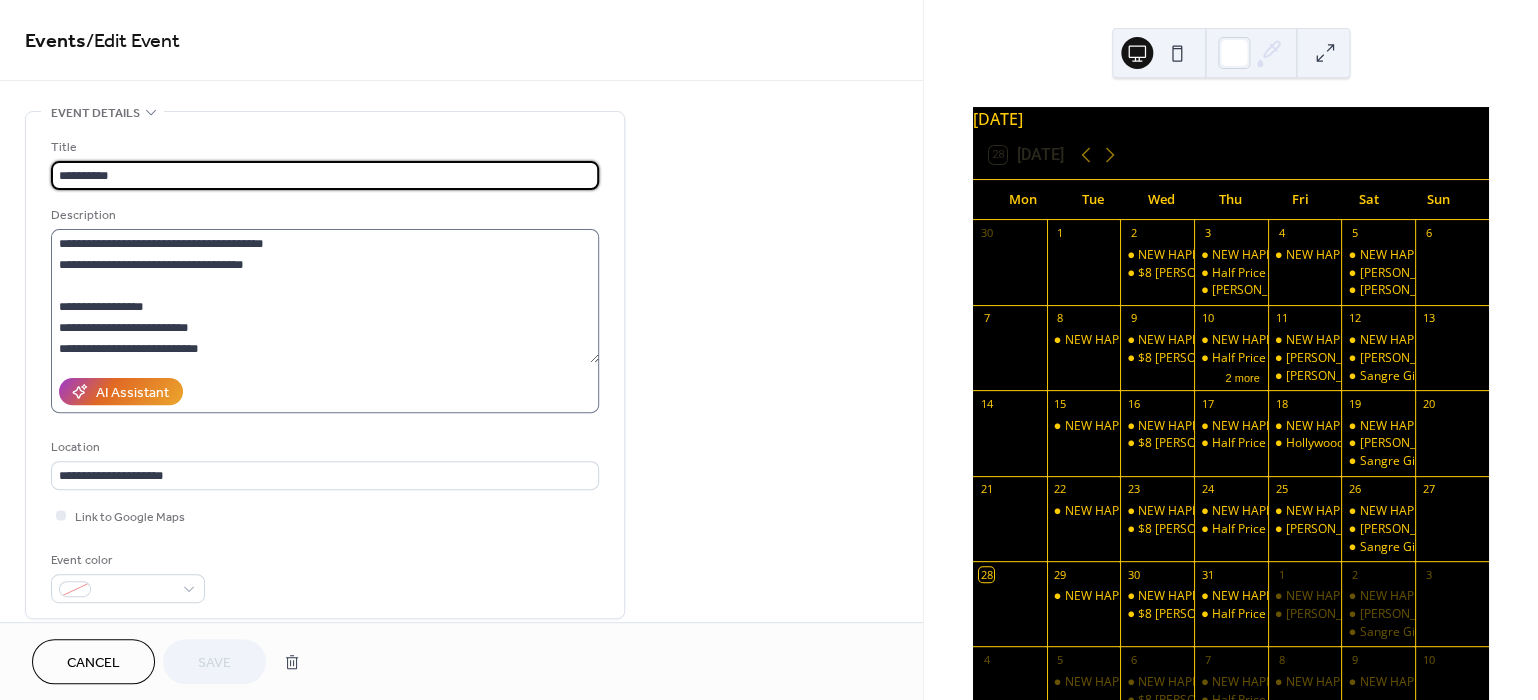 scroll, scrollTop: 338, scrollLeft: 0, axis: vertical 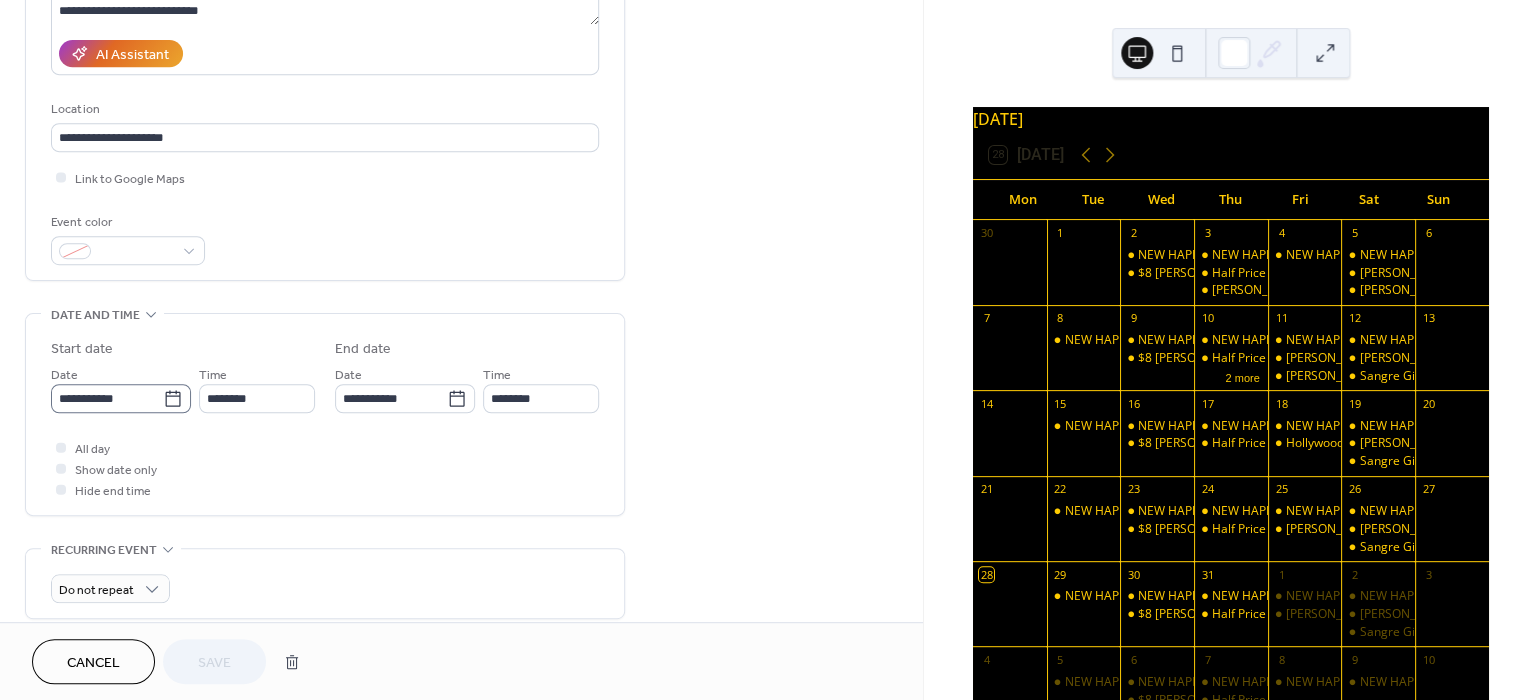 click 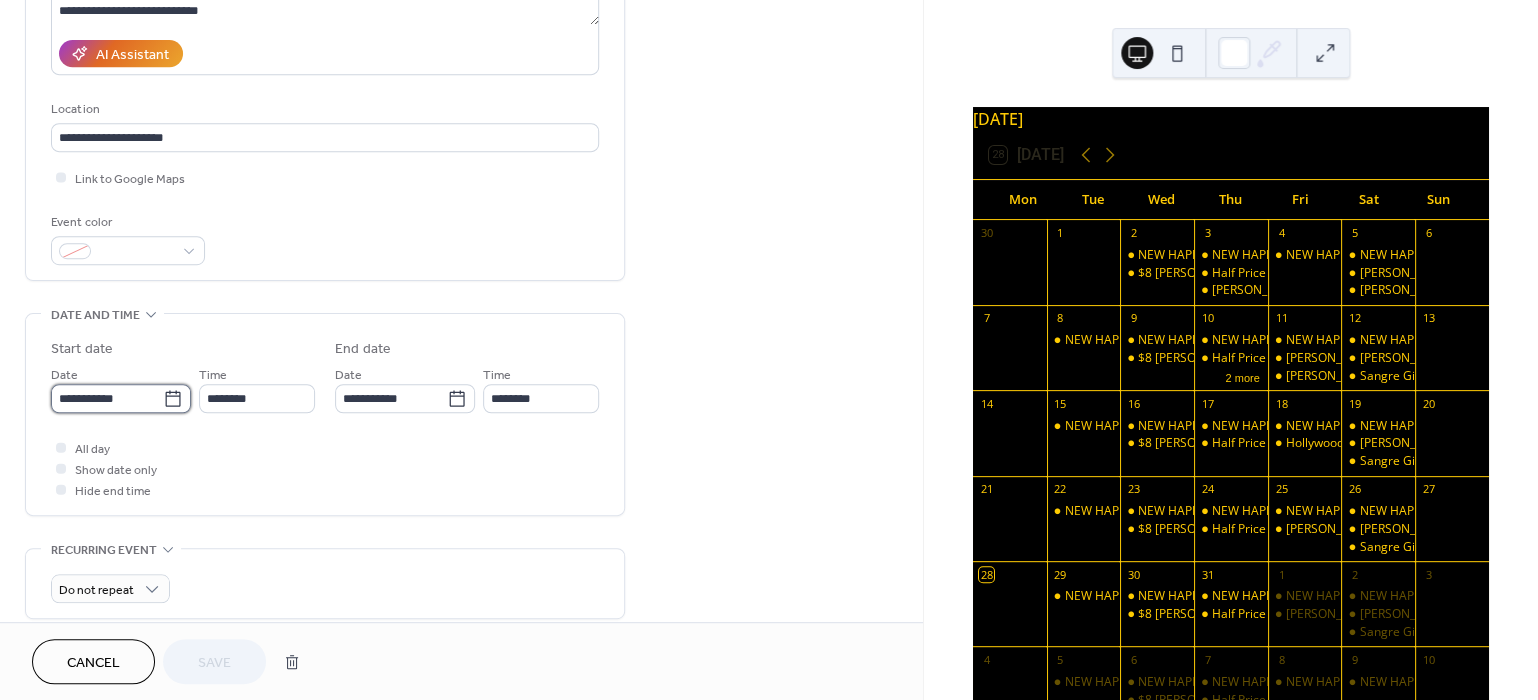 click on "**********" at bounding box center (107, 398) 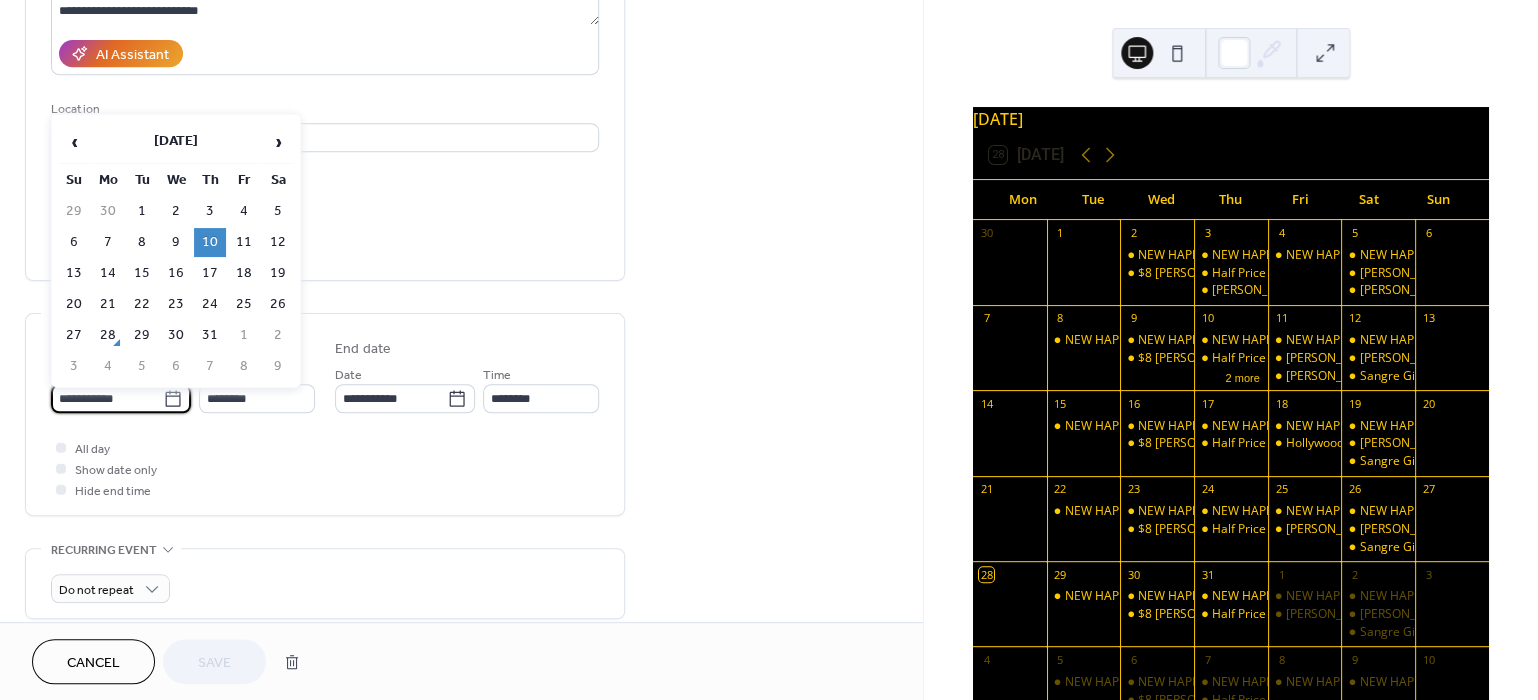 click on "‹ [DATE] › Su Mo Tu We Th Fr Sa 29 30 1 2 3 4 5 6 7 8 9 10 11 12 13 14 15 16 17 18 19 20 21 22 23 24 25 26 27 28 29 30 31 1 2 3 4 5 6 7 8 9" at bounding box center [176, 251] 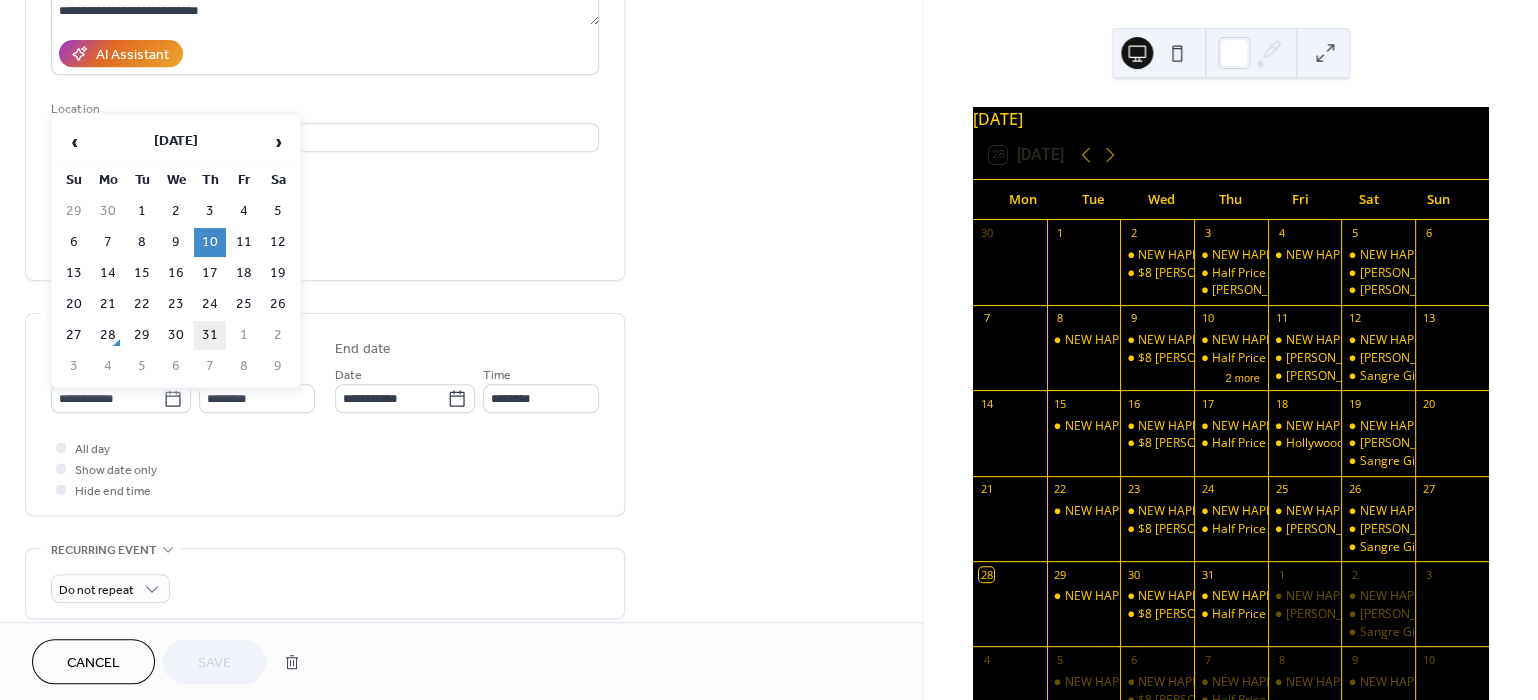 click on "31" at bounding box center [210, 335] 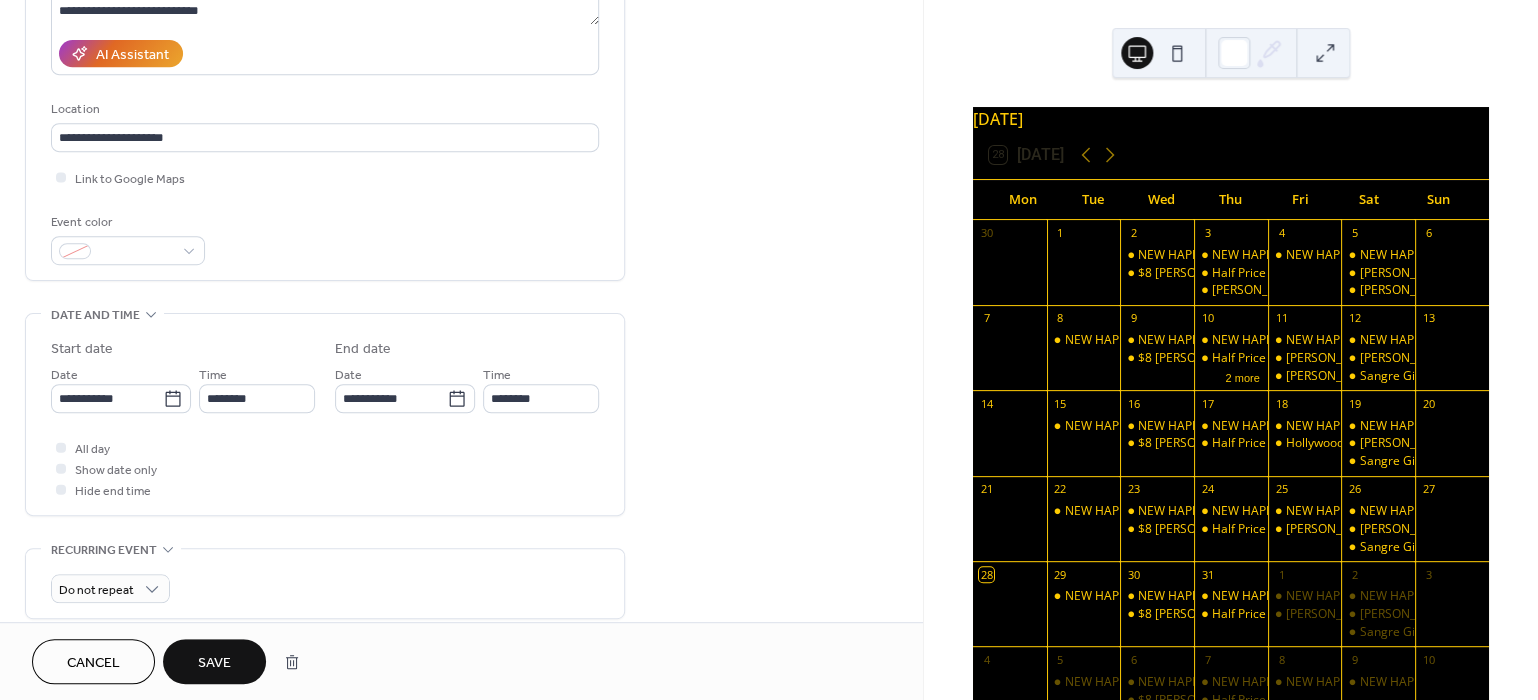 type on "**********" 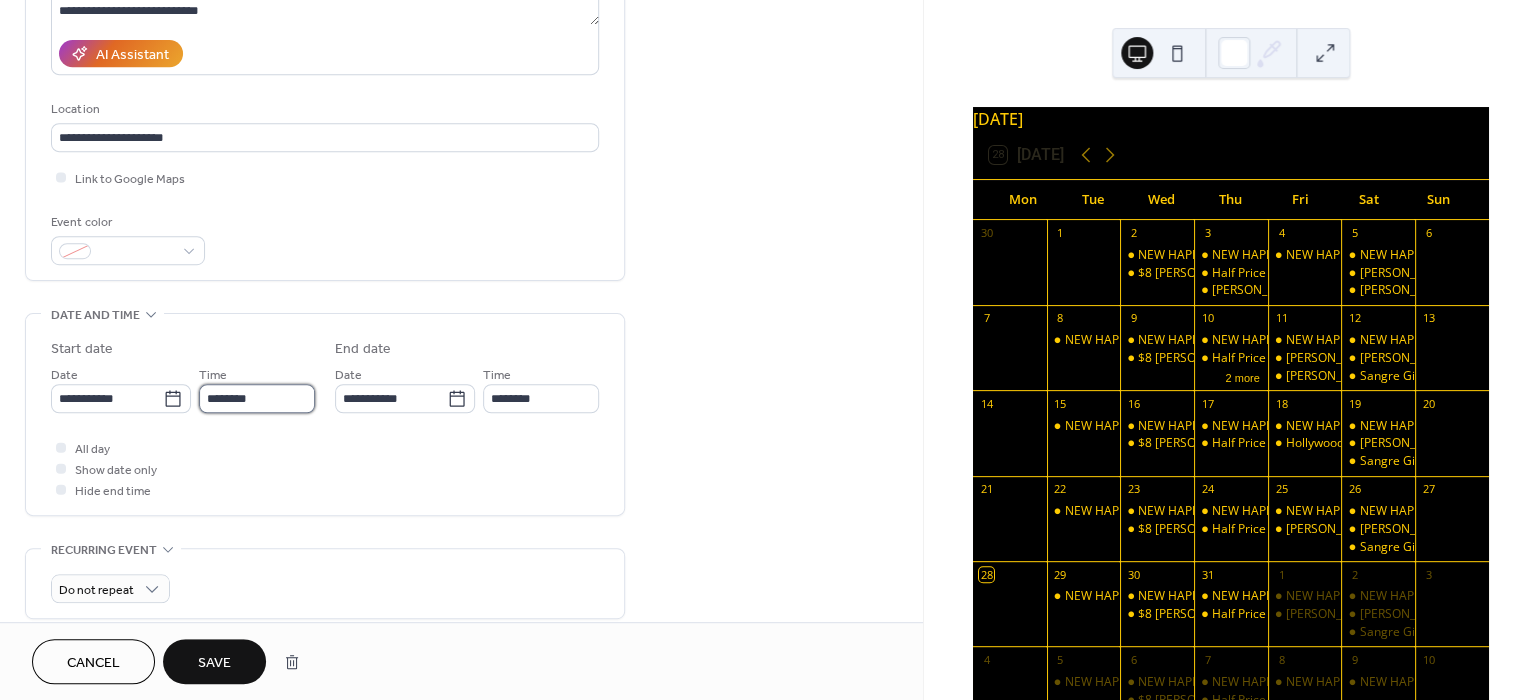 click on "********" at bounding box center [257, 398] 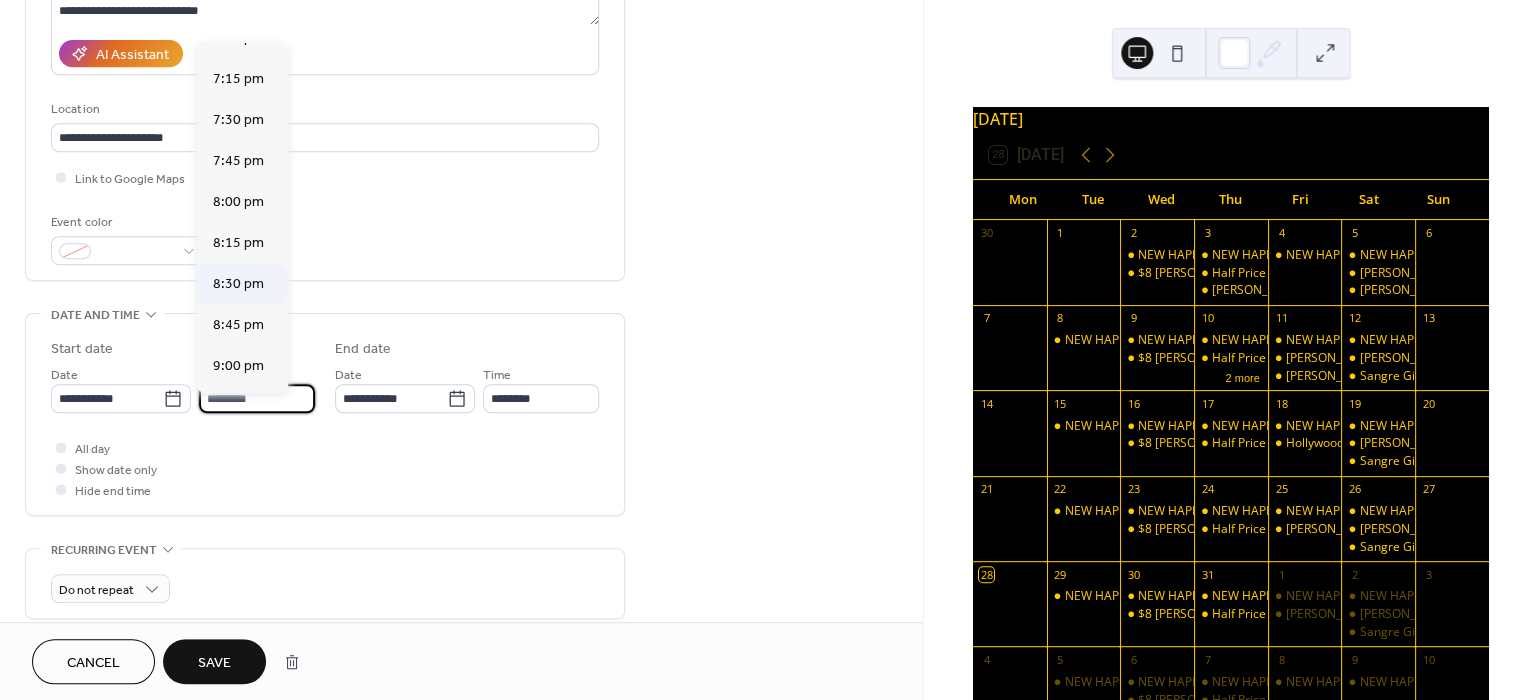 scroll, scrollTop: 3142, scrollLeft: 0, axis: vertical 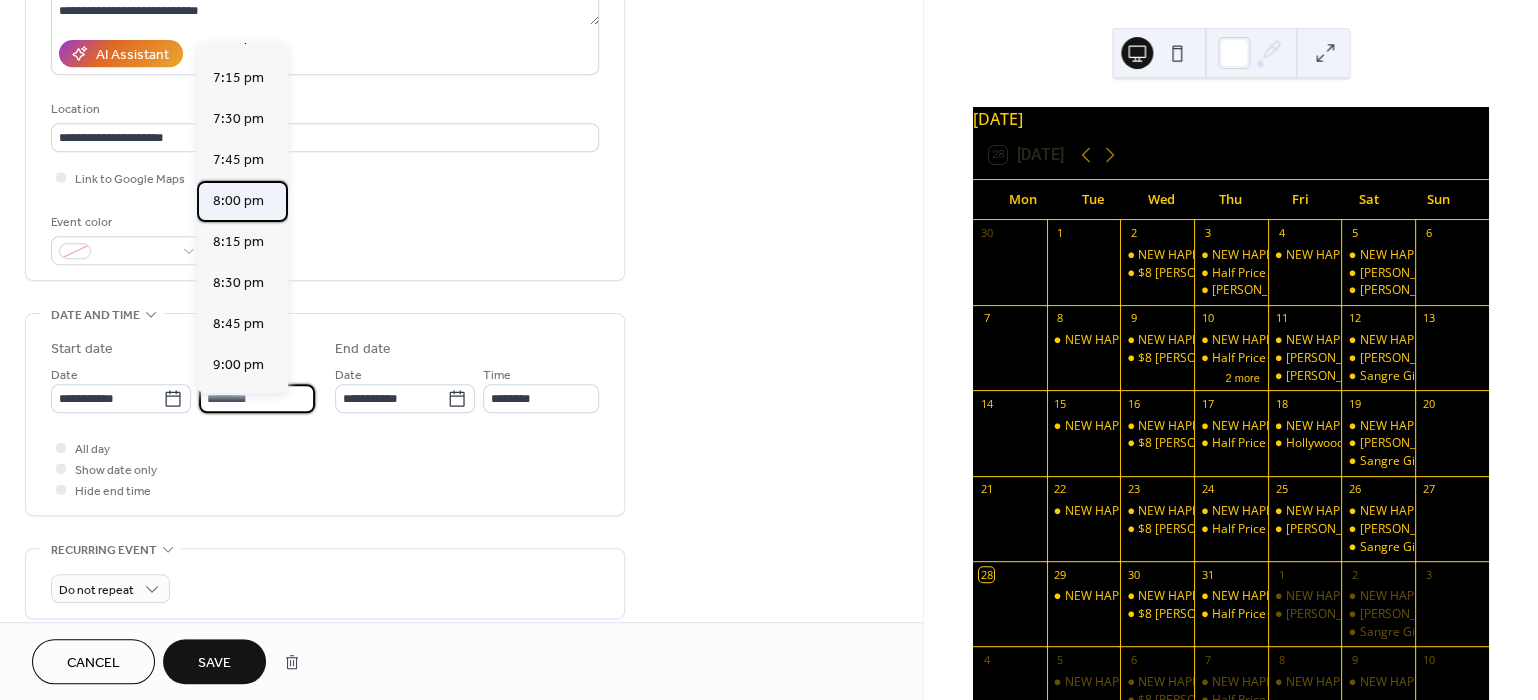 click on "8:00 pm" at bounding box center [238, 201] 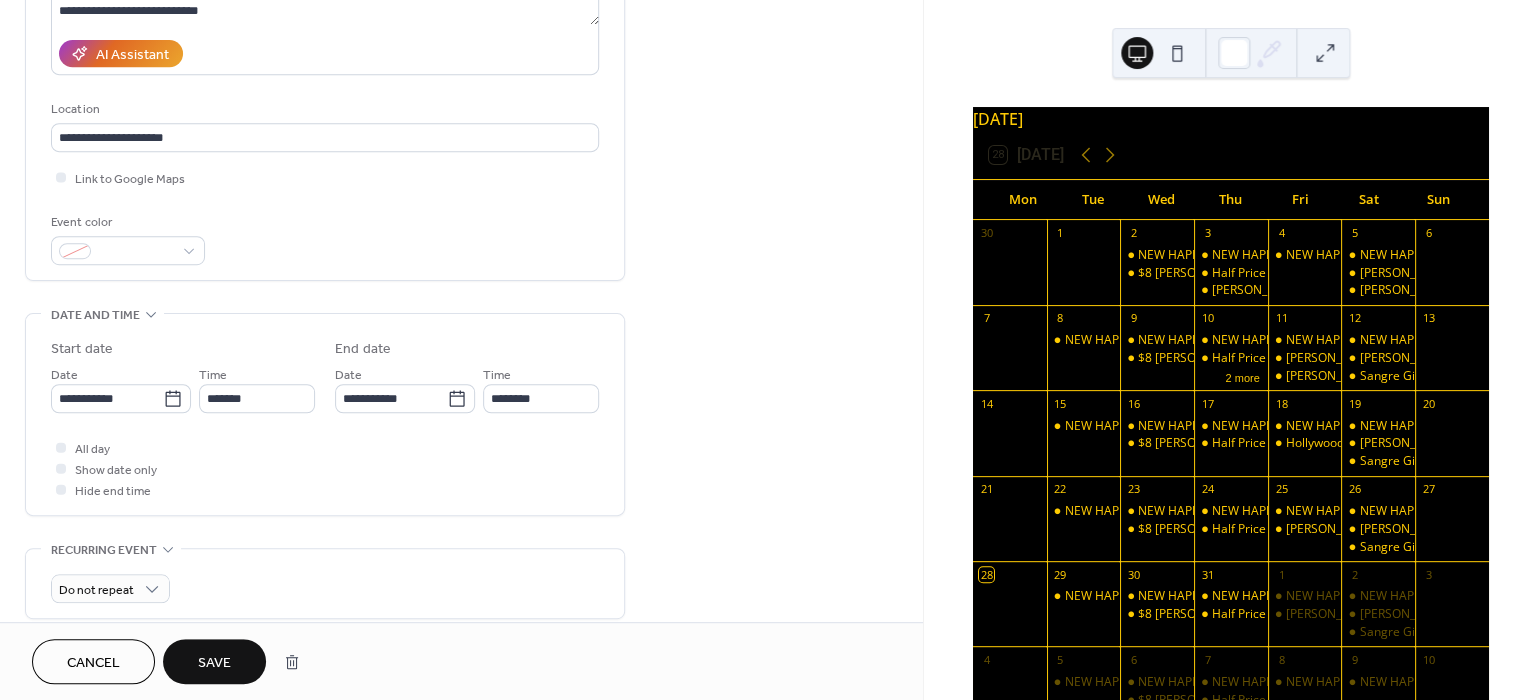 type on "*******" 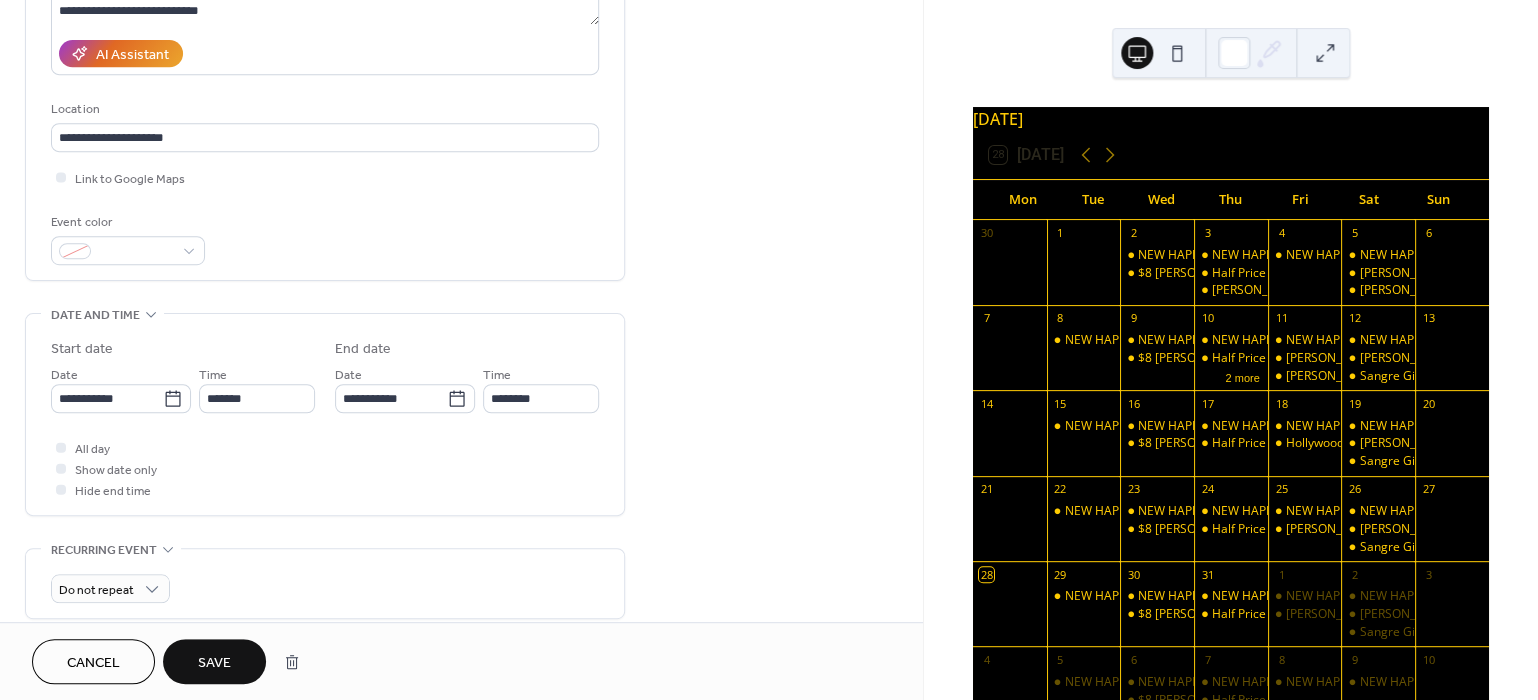 type on "*******" 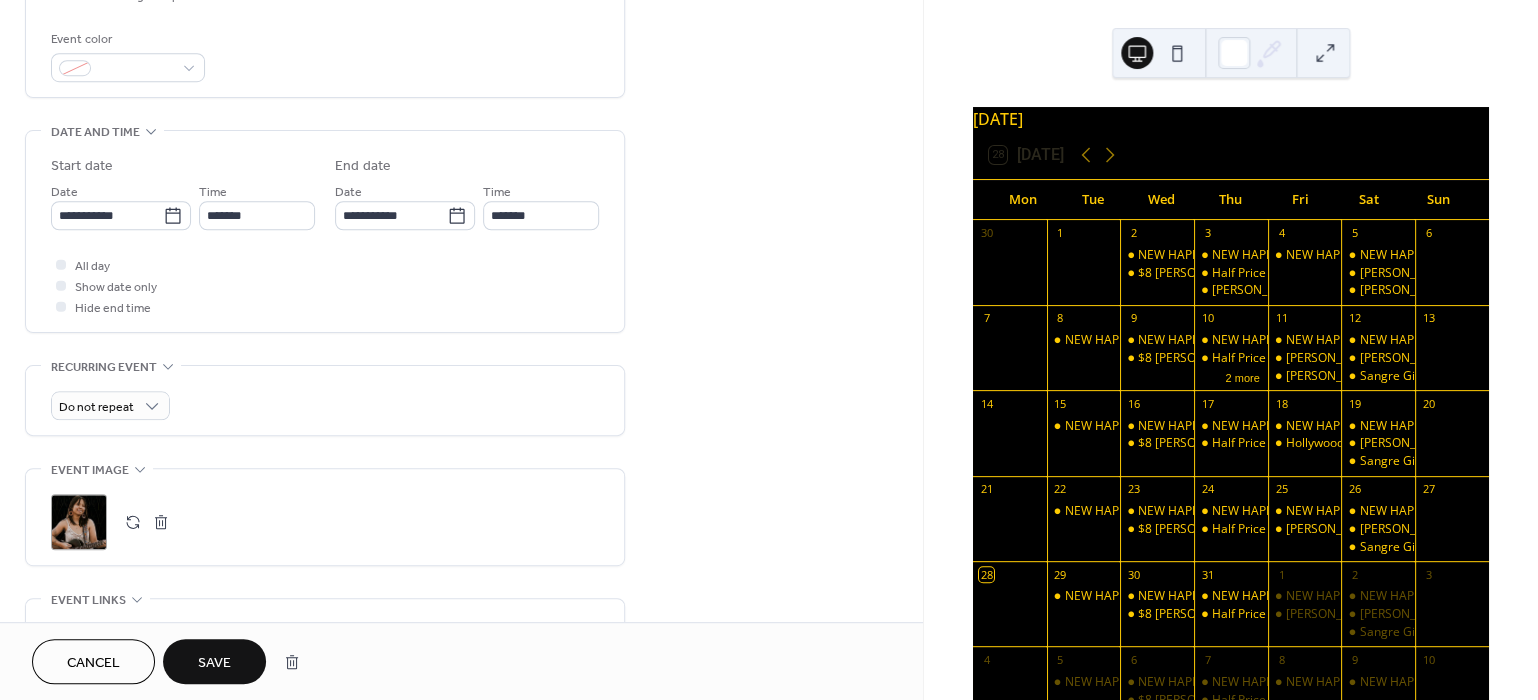 scroll, scrollTop: 540, scrollLeft: 0, axis: vertical 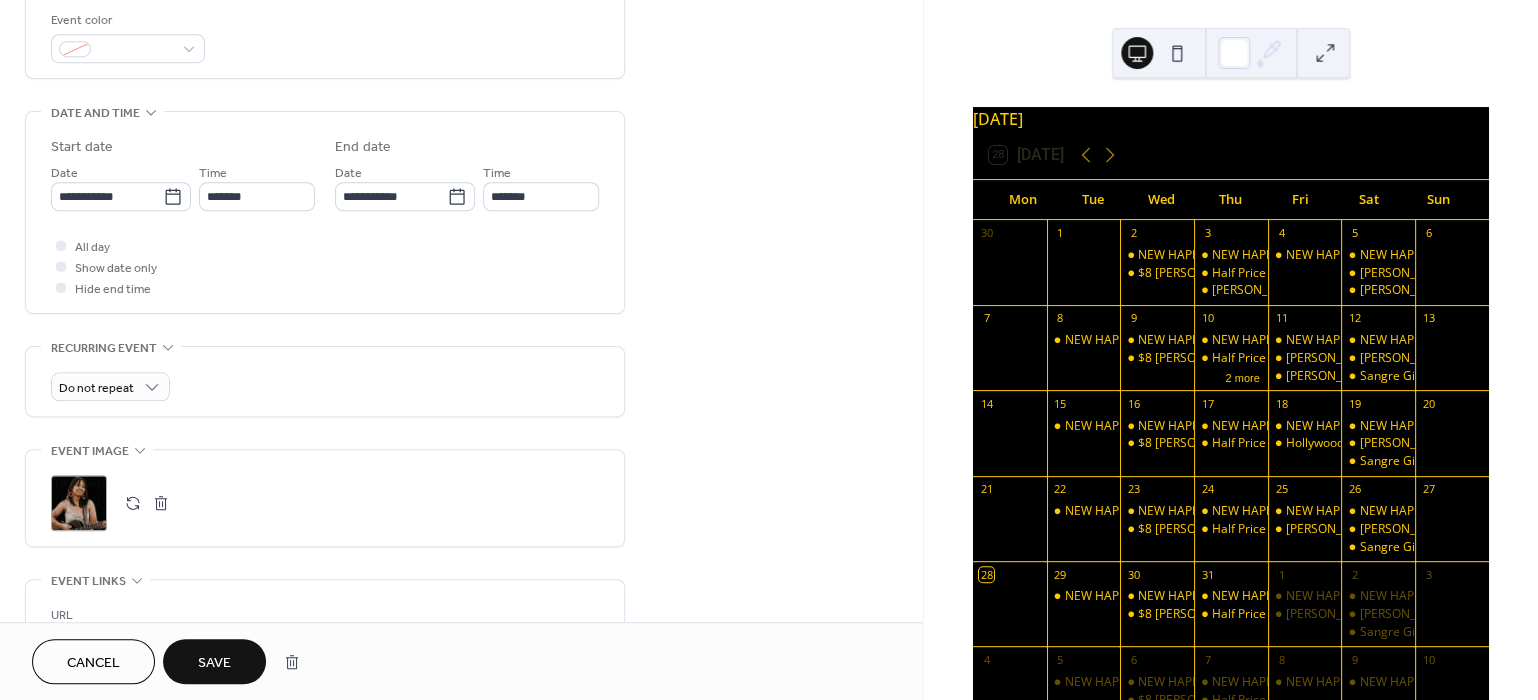 click on ";" at bounding box center (79, 503) 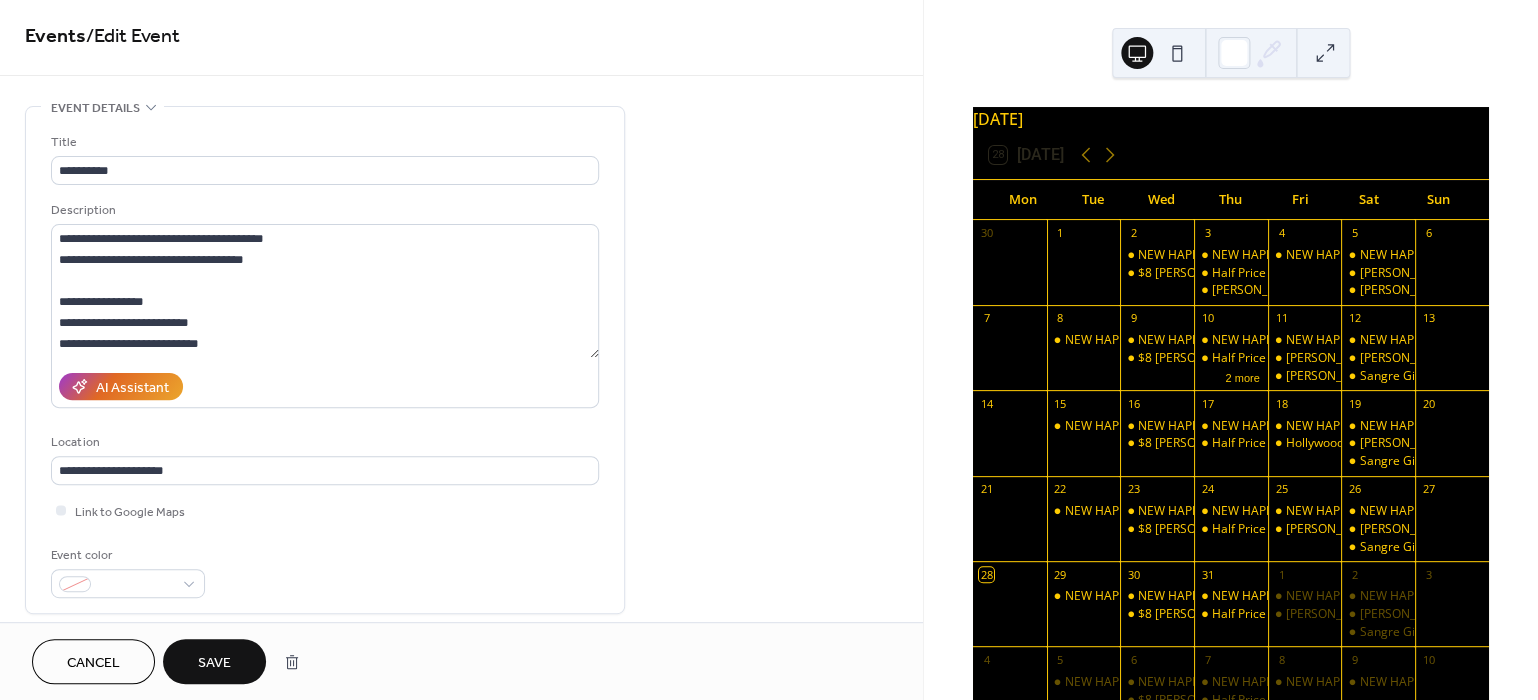 scroll, scrollTop: 0, scrollLeft: 0, axis: both 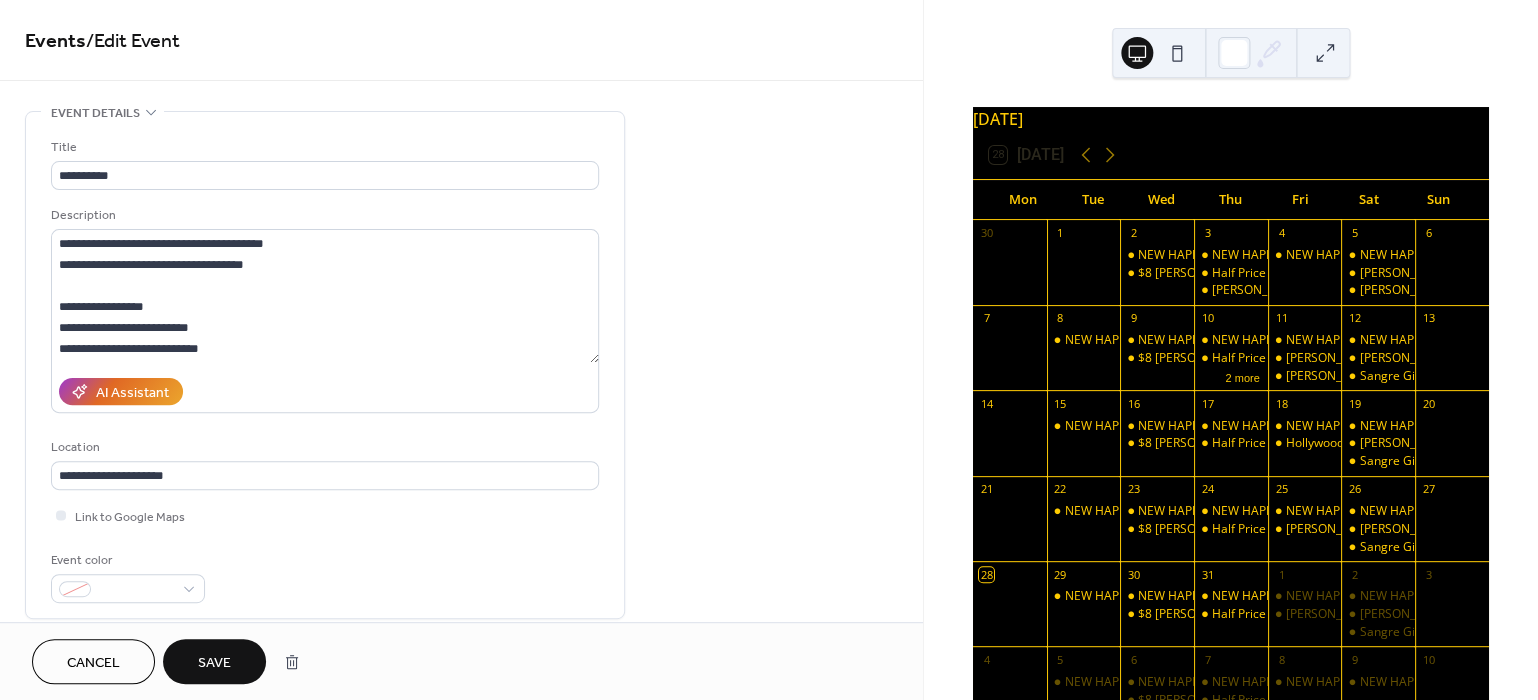 click on "Save" at bounding box center [214, 661] 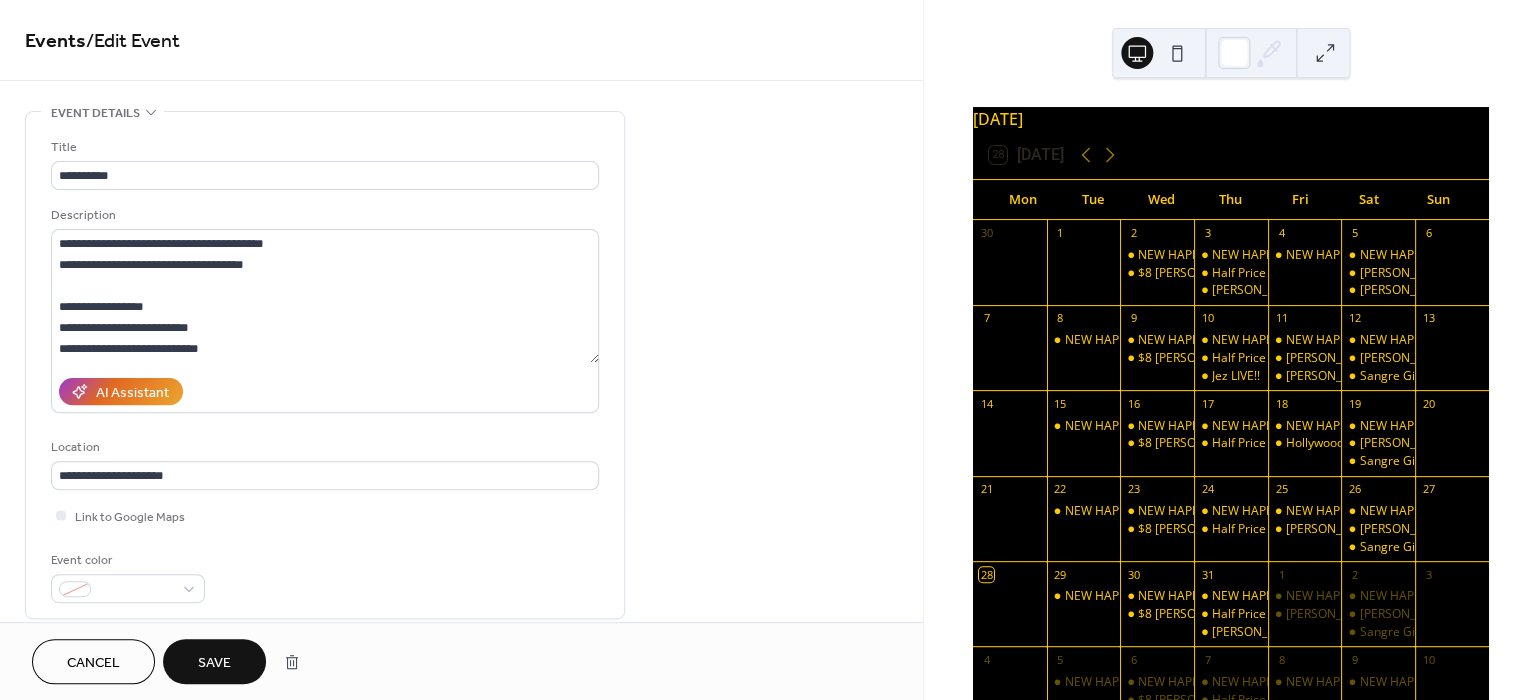click on "**********" at bounding box center [461, 350] 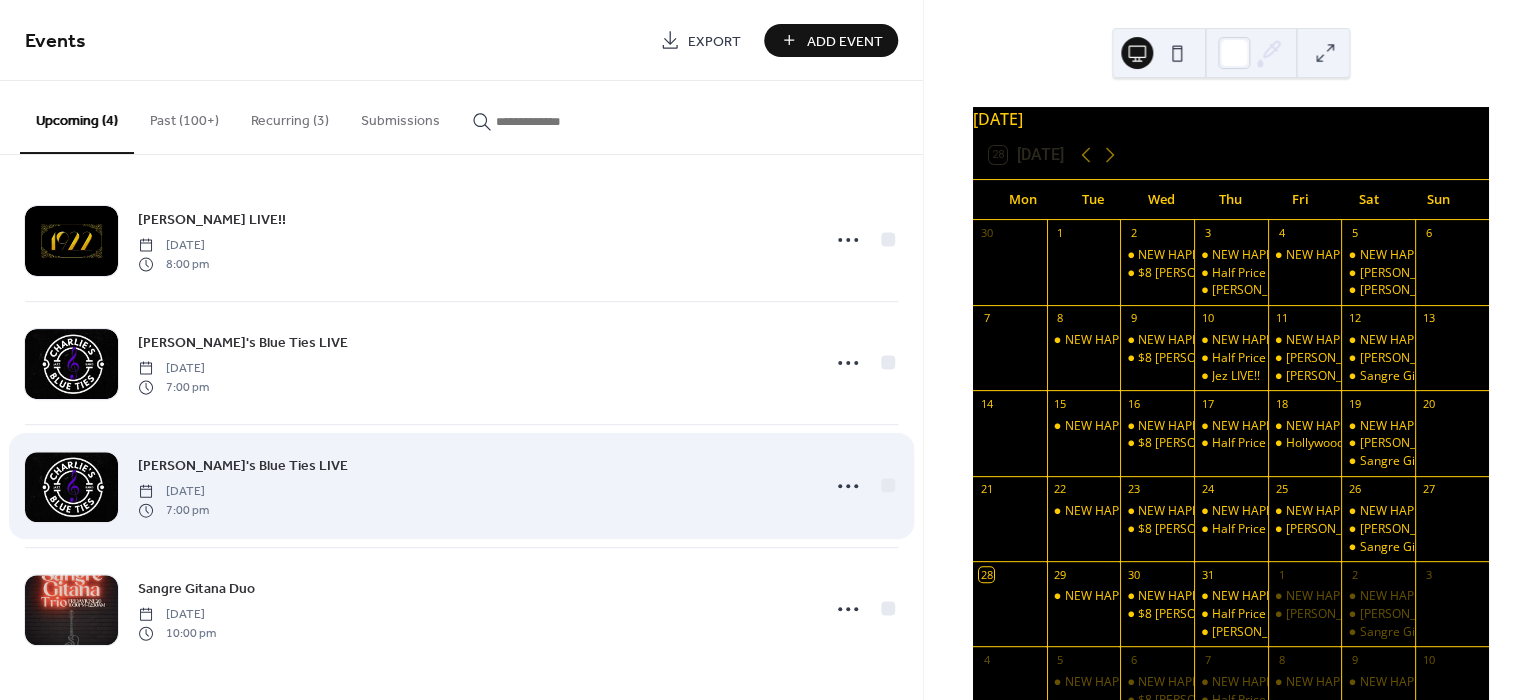 scroll, scrollTop: 0, scrollLeft: 0, axis: both 